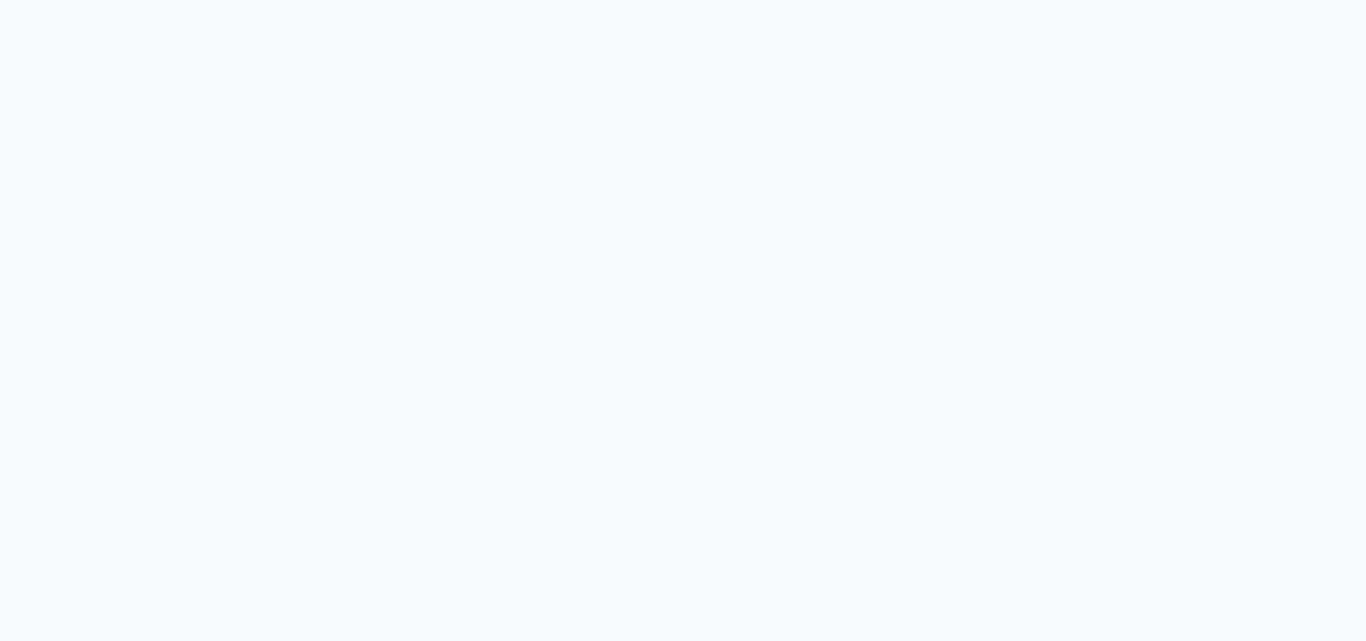 scroll, scrollTop: 0, scrollLeft: 0, axis: both 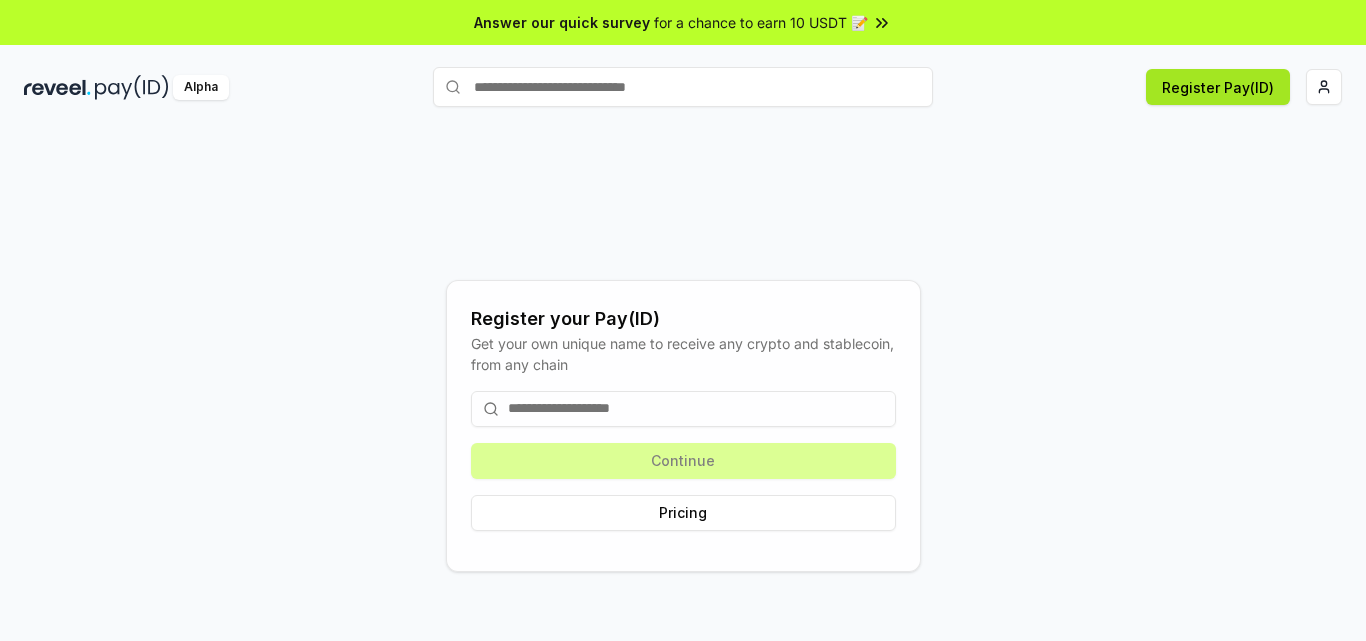 click on "Register Pay(ID)" at bounding box center [1218, 87] 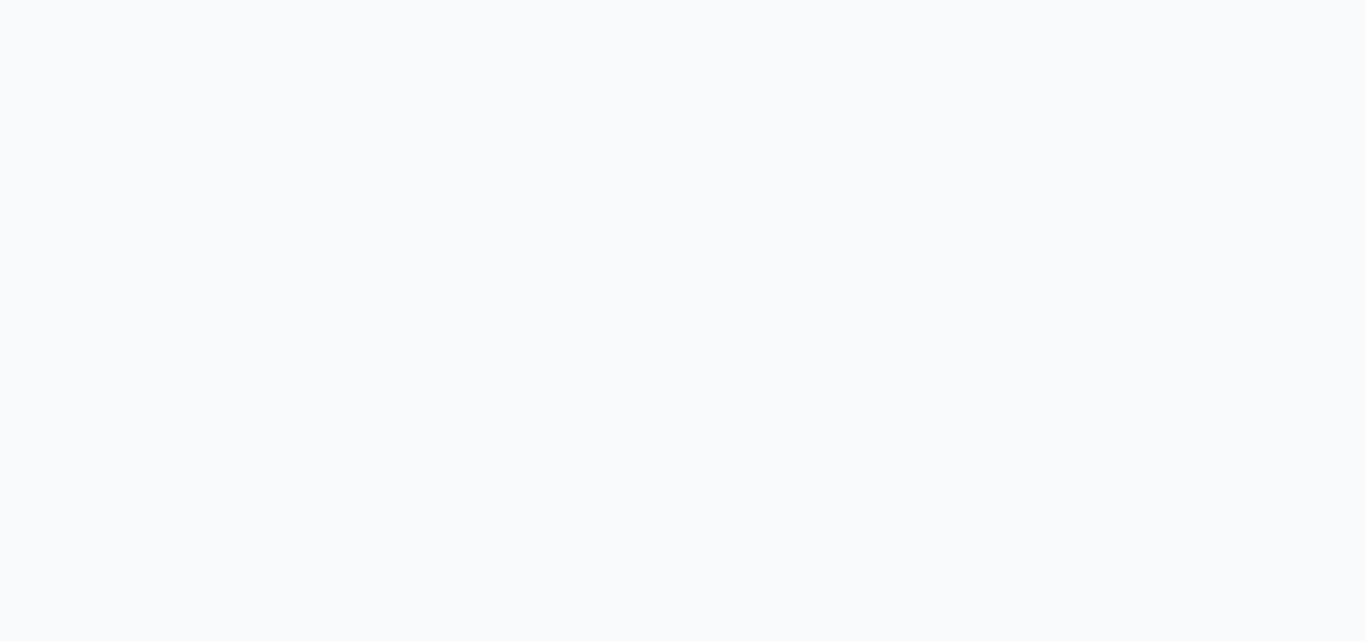 scroll, scrollTop: 0, scrollLeft: 0, axis: both 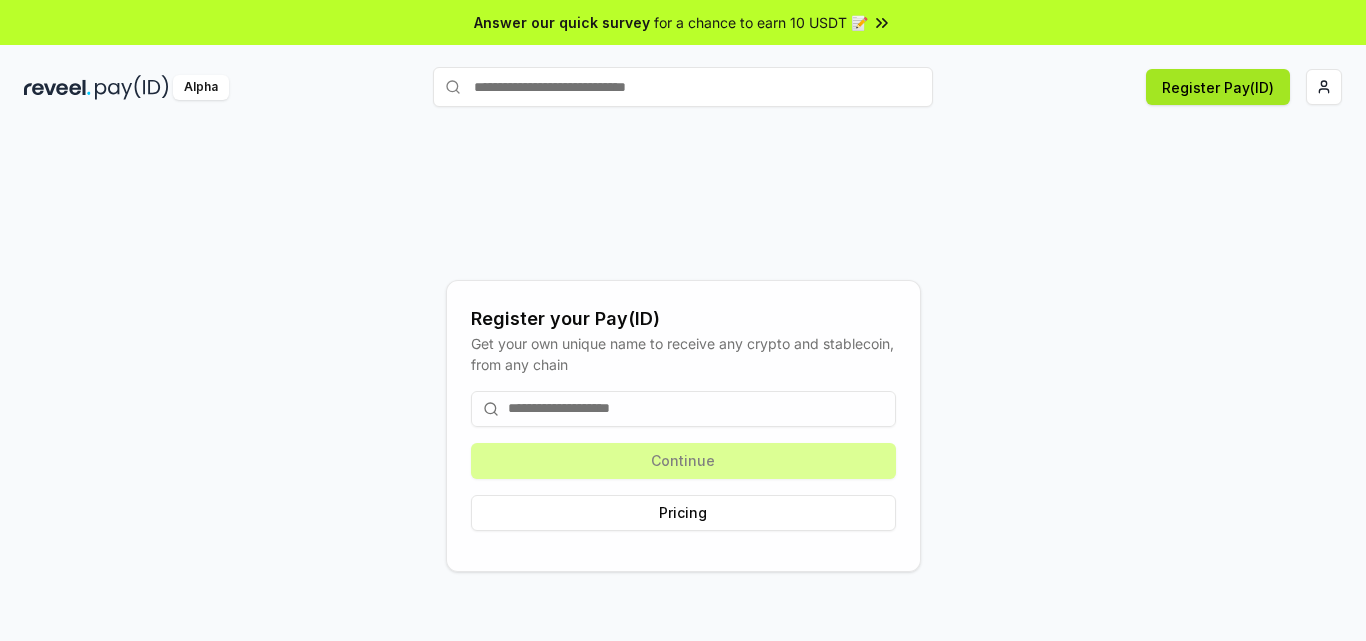 click on "Register Pay(ID)" at bounding box center (1218, 87) 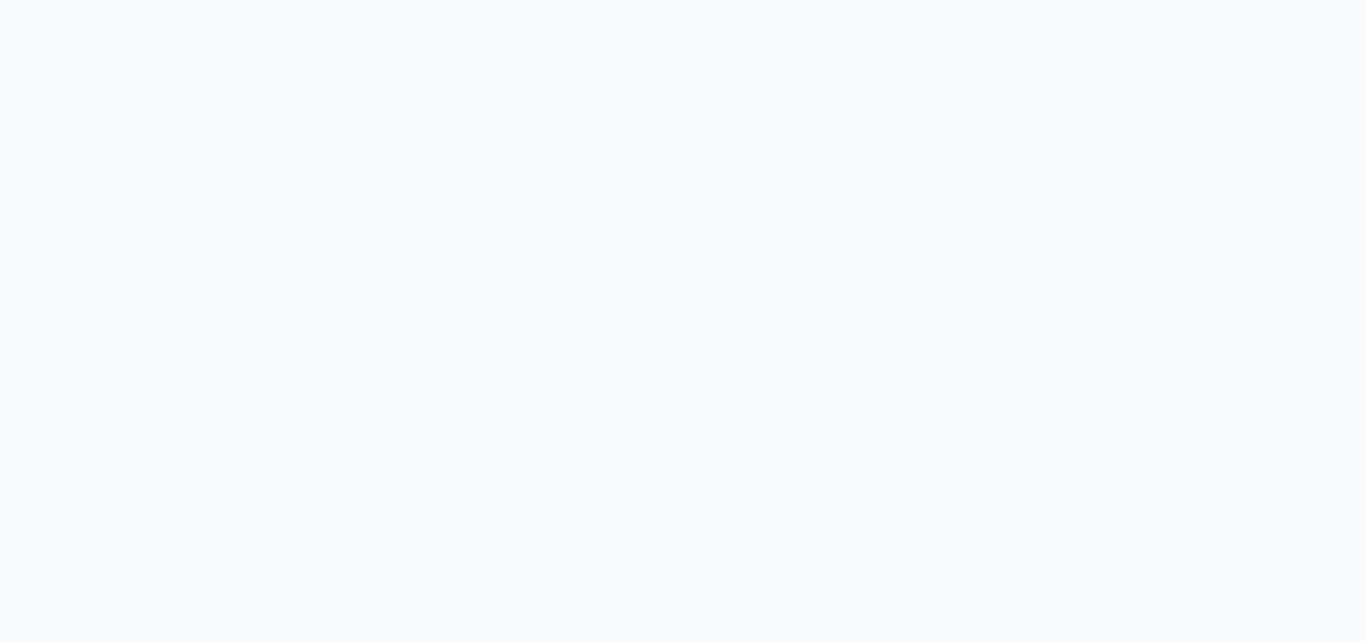 scroll, scrollTop: 0, scrollLeft: 0, axis: both 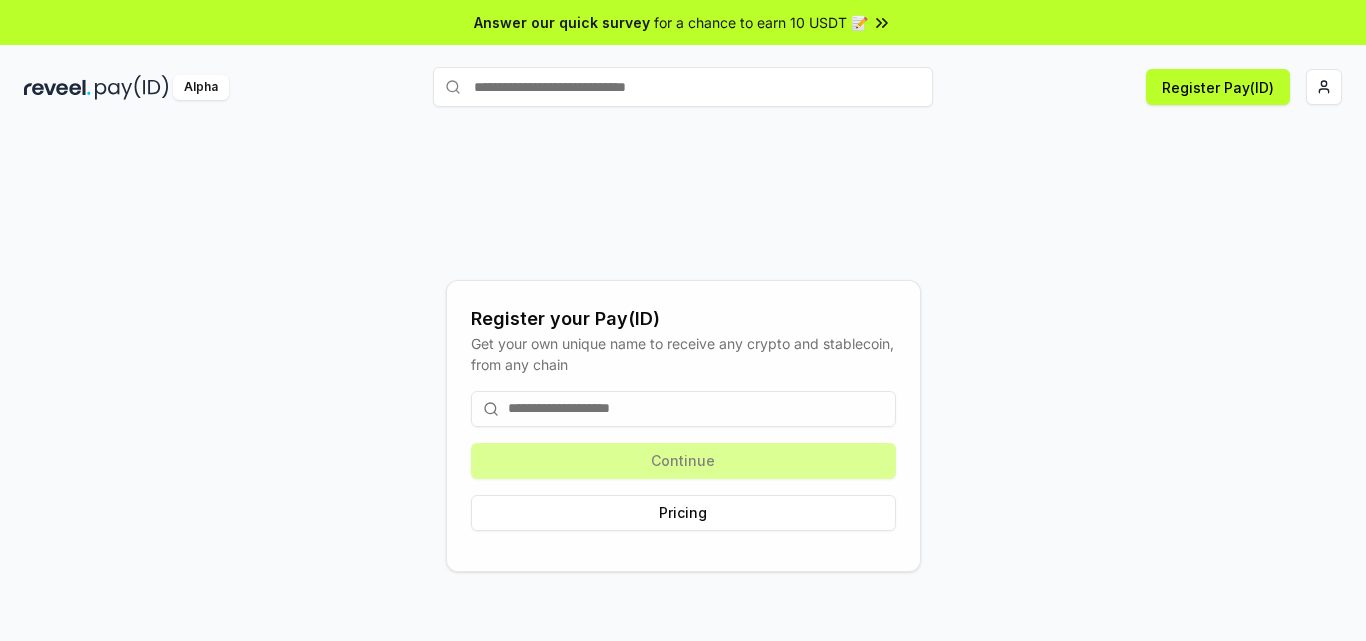click at bounding box center (683, 409) 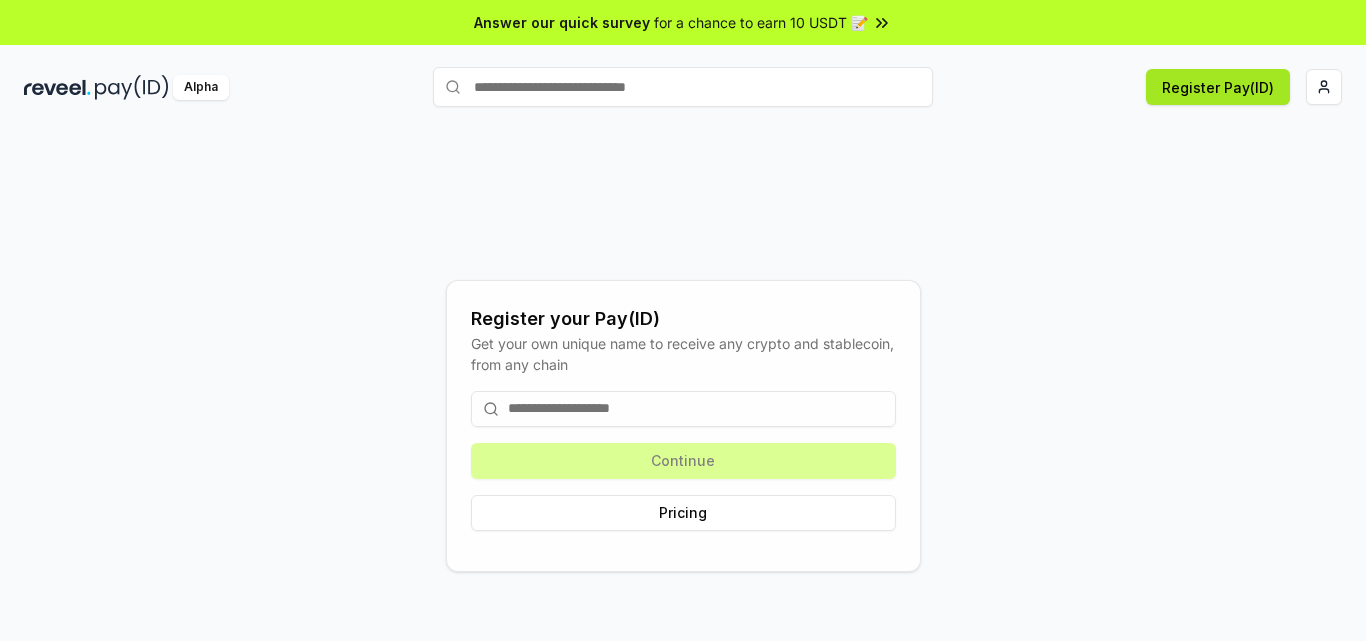drag, startPoint x: 1212, startPoint y: 82, endPoint x: 1285, endPoint y: 90, distance: 73.43705 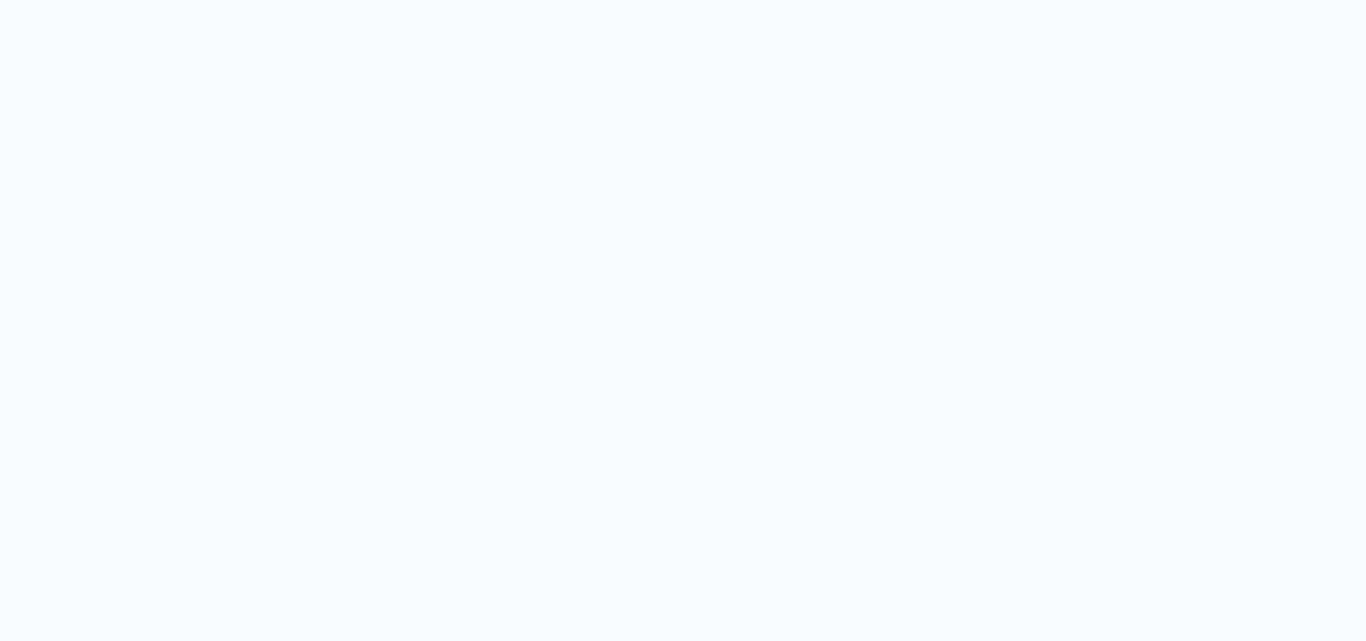 scroll, scrollTop: 0, scrollLeft: 0, axis: both 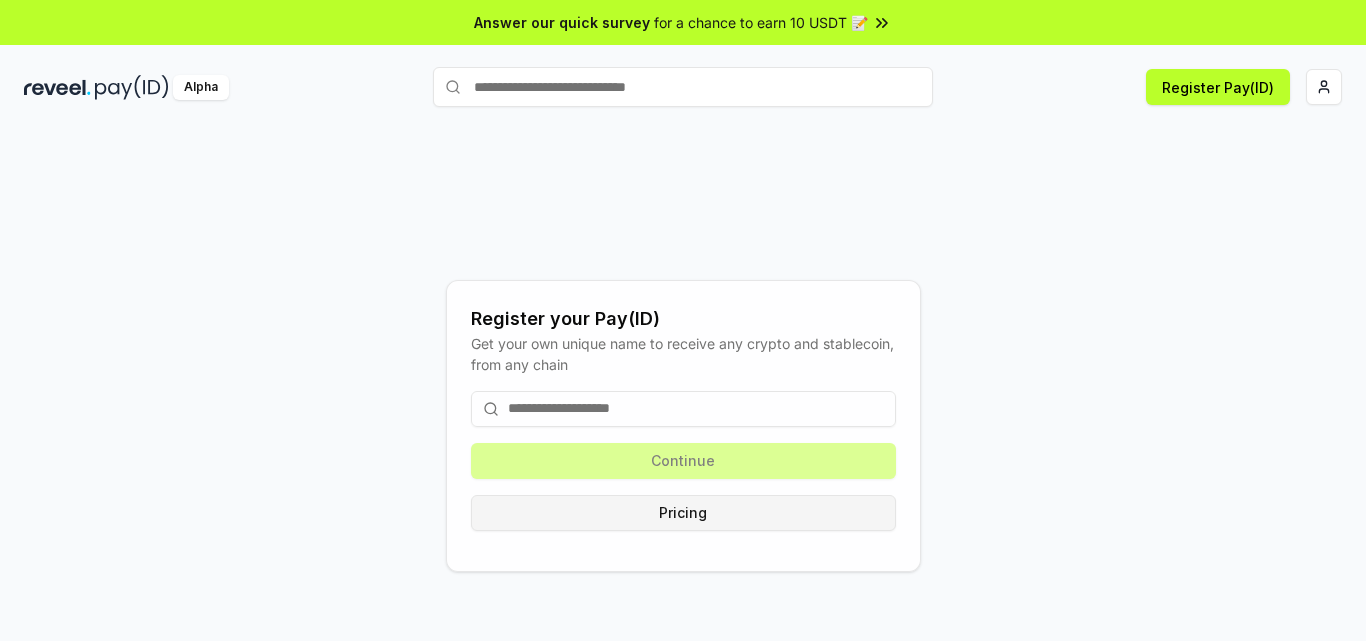 click on "Pricing" at bounding box center [683, 513] 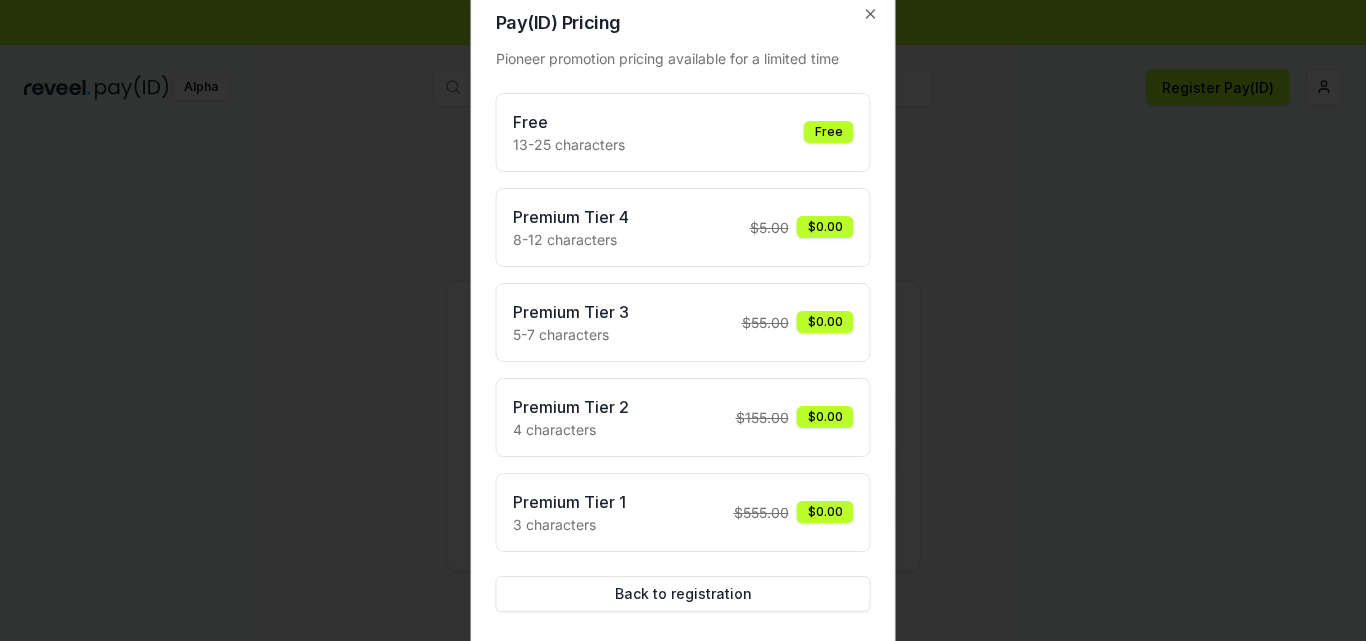 click at bounding box center (683, 320) 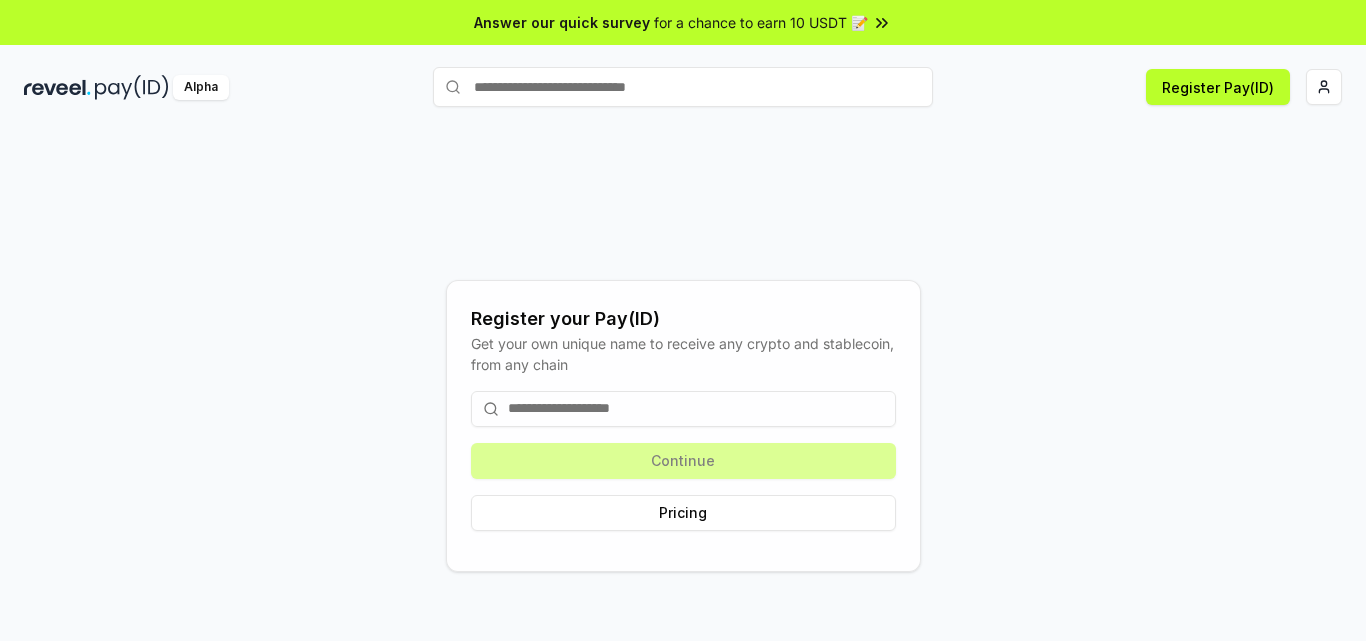 click at bounding box center [132, 87] 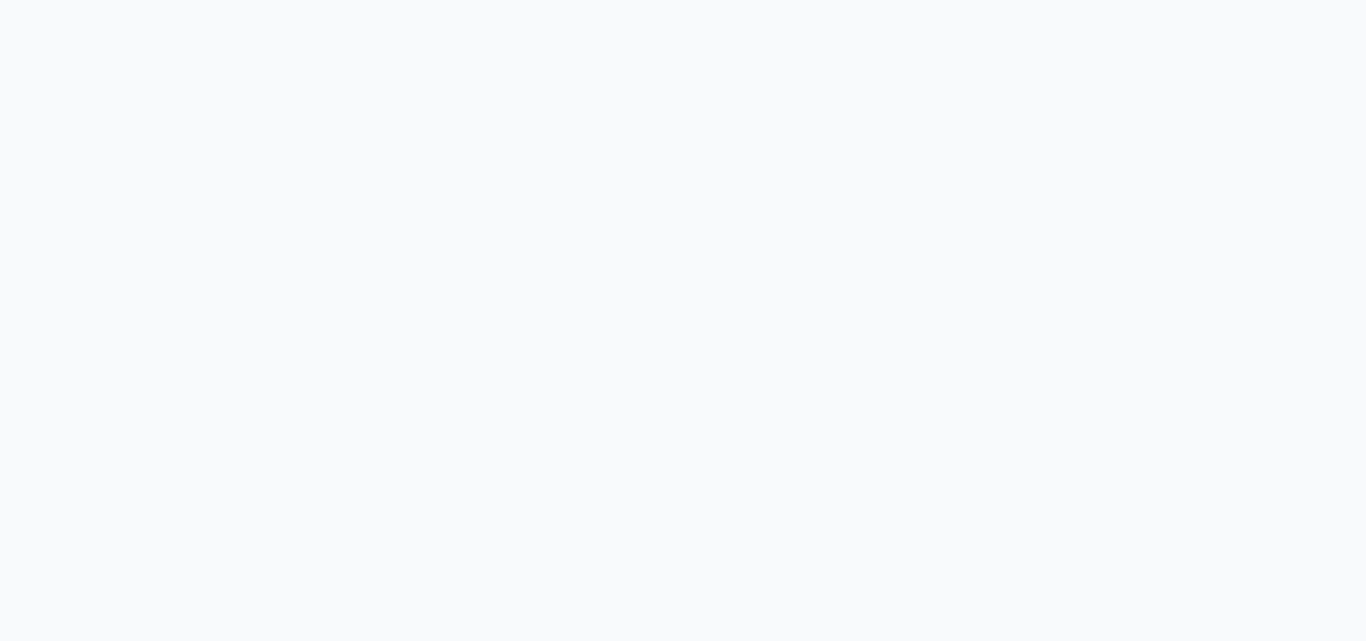 scroll, scrollTop: 0, scrollLeft: 0, axis: both 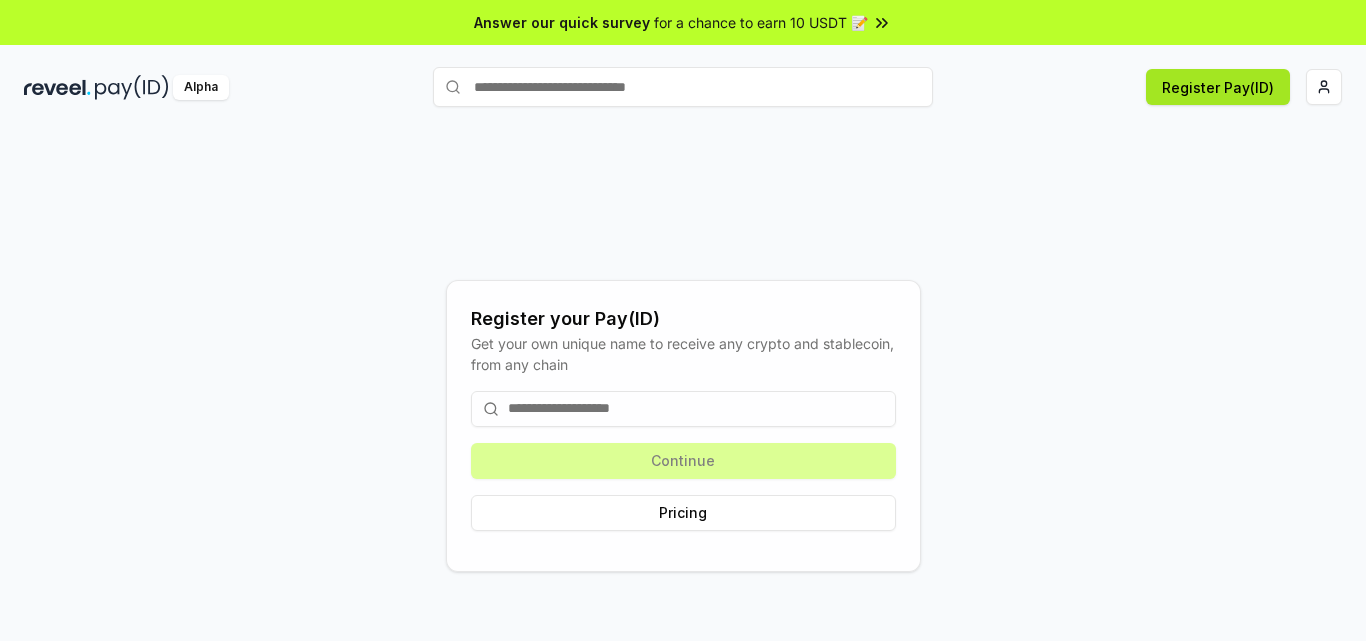 click on "Register Pay(ID)" at bounding box center [1218, 87] 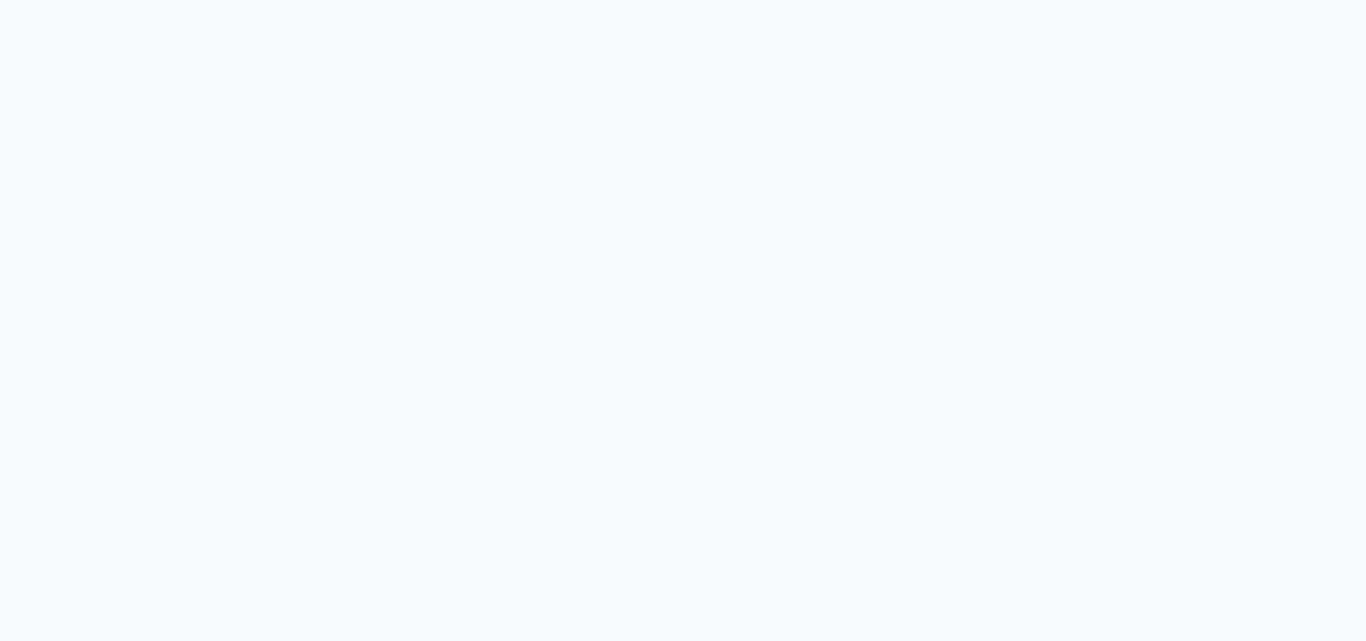scroll, scrollTop: 0, scrollLeft: 0, axis: both 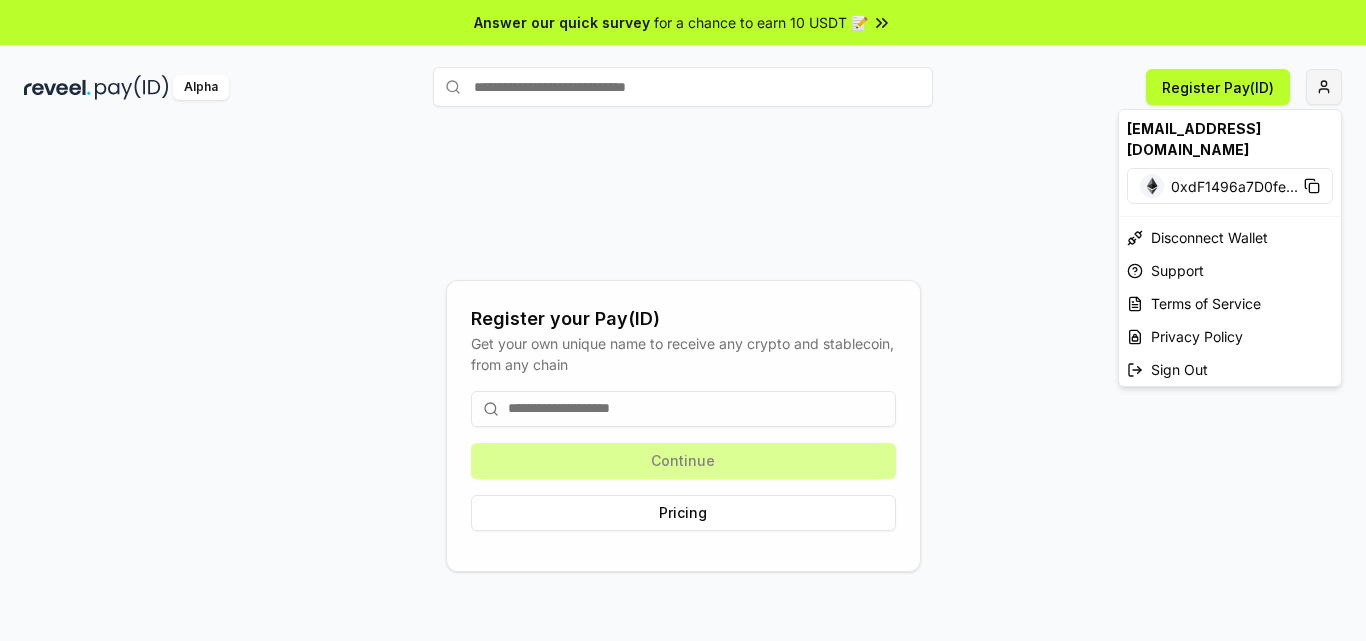 click on "Answer our quick survey for a chance to earn 10 USDT 📝 Alpha Register Pay(ID) Register your Pay(ID) Get your own unique name to receive any crypto and stablecoin, from any chain Continue Pricing [EMAIL_ADDRESS][DOMAIN_NAME]   0xdF1496a7D0fe ...     Disconnect Wallet   Support   Terms of Service   Privacy Policy   Sign Out" at bounding box center [683, 320] 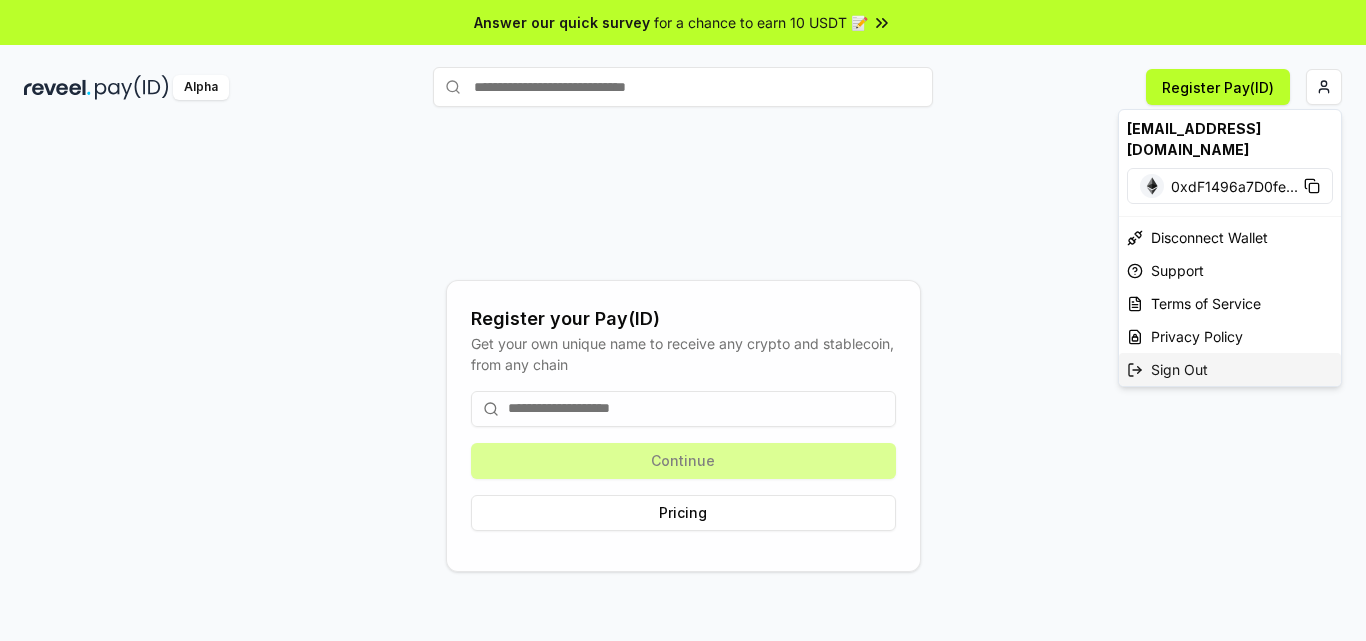 click on "Sign Out" at bounding box center [1230, 369] 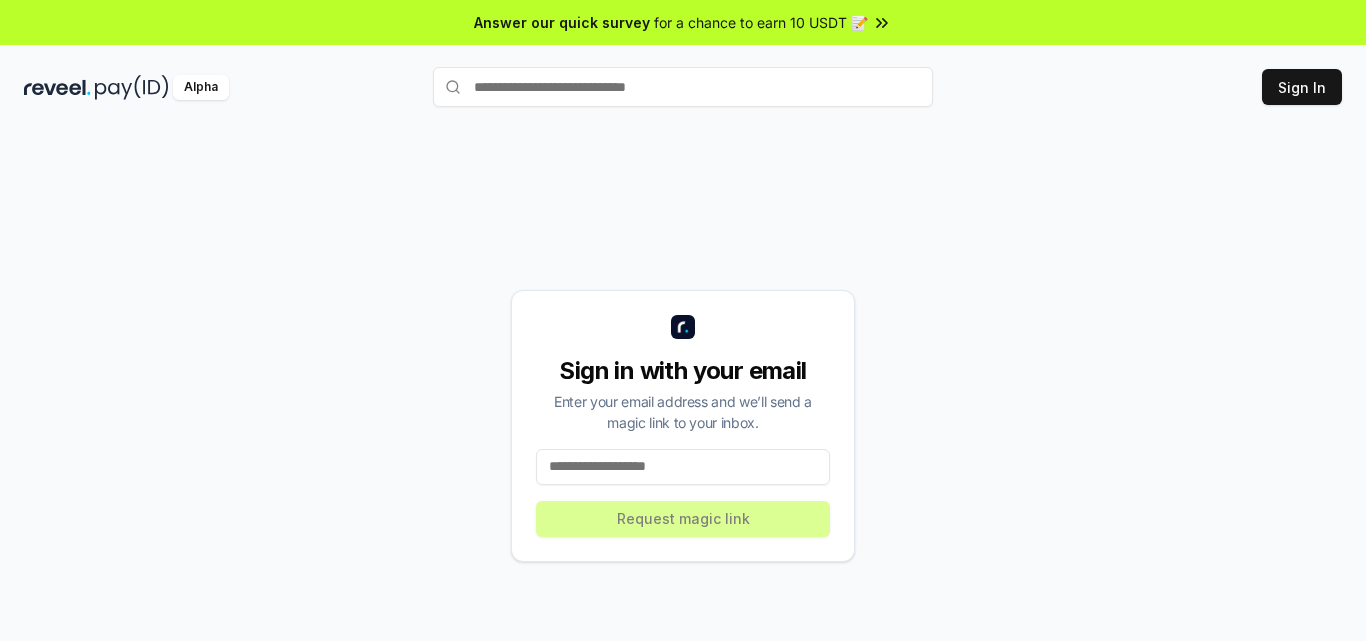 scroll, scrollTop: 0, scrollLeft: 0, axis: both 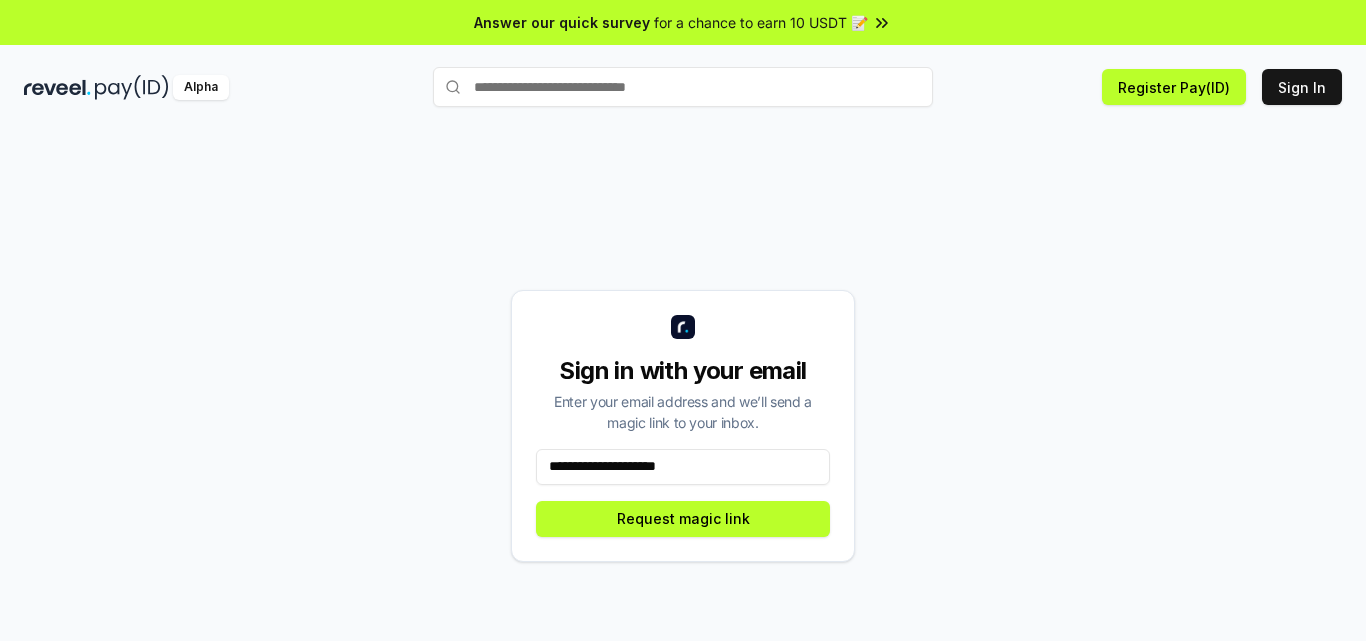 type on "**********" 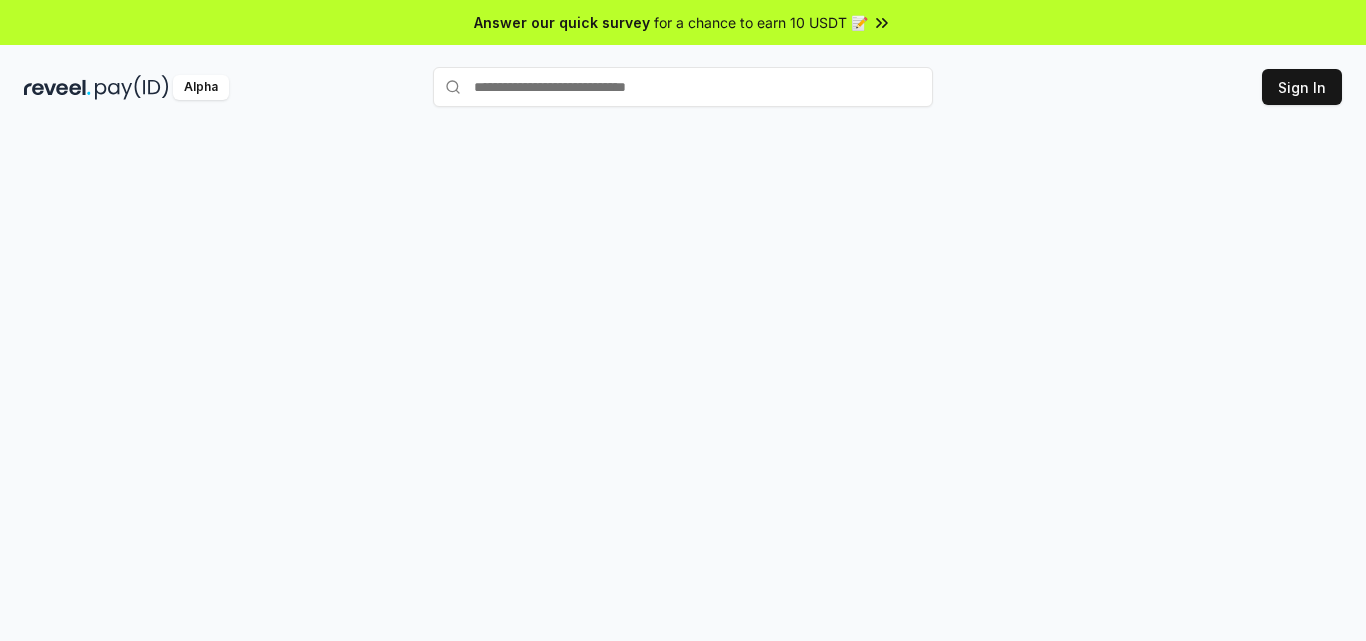 scroll, scrollTop: 0, scrollLeft: 0, axis: both 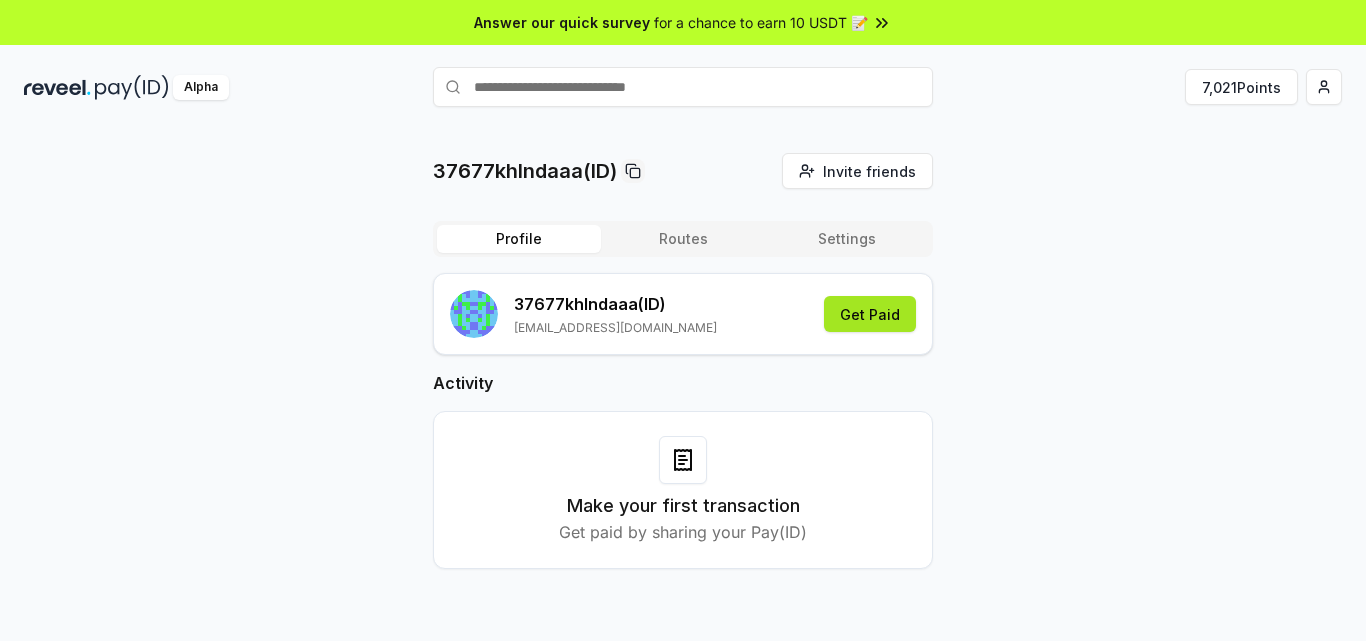 click on "Get Paid" at bounding box center (870, 314) 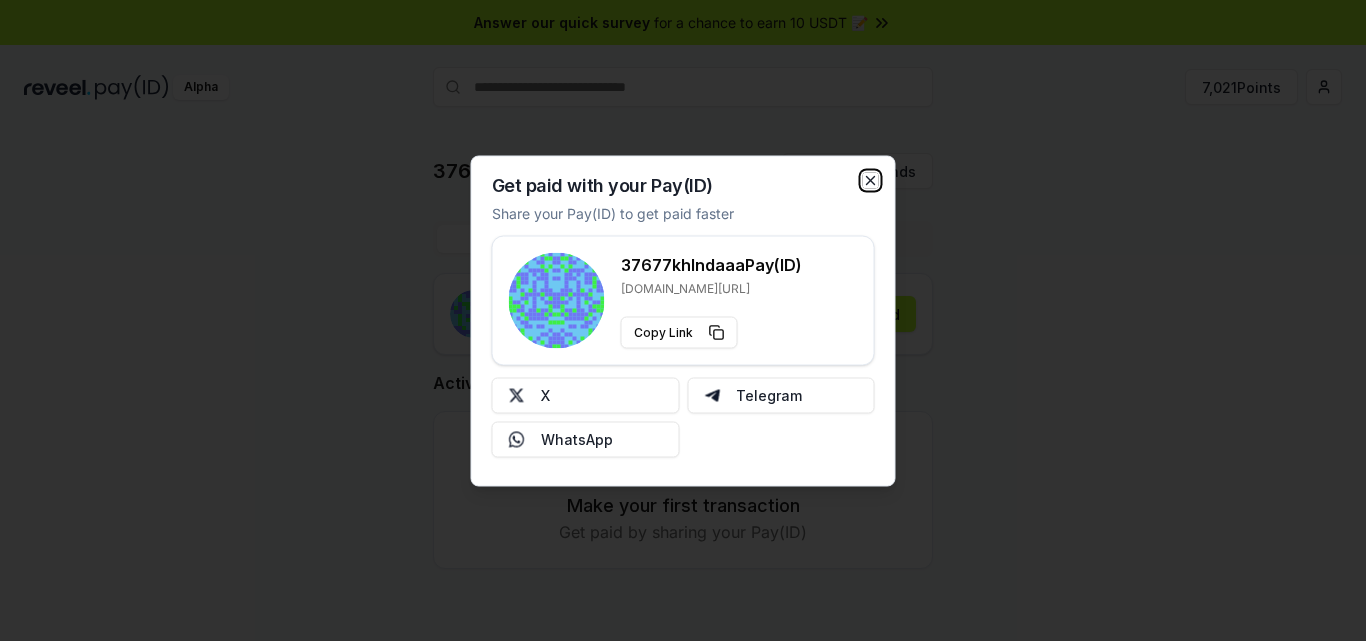 click 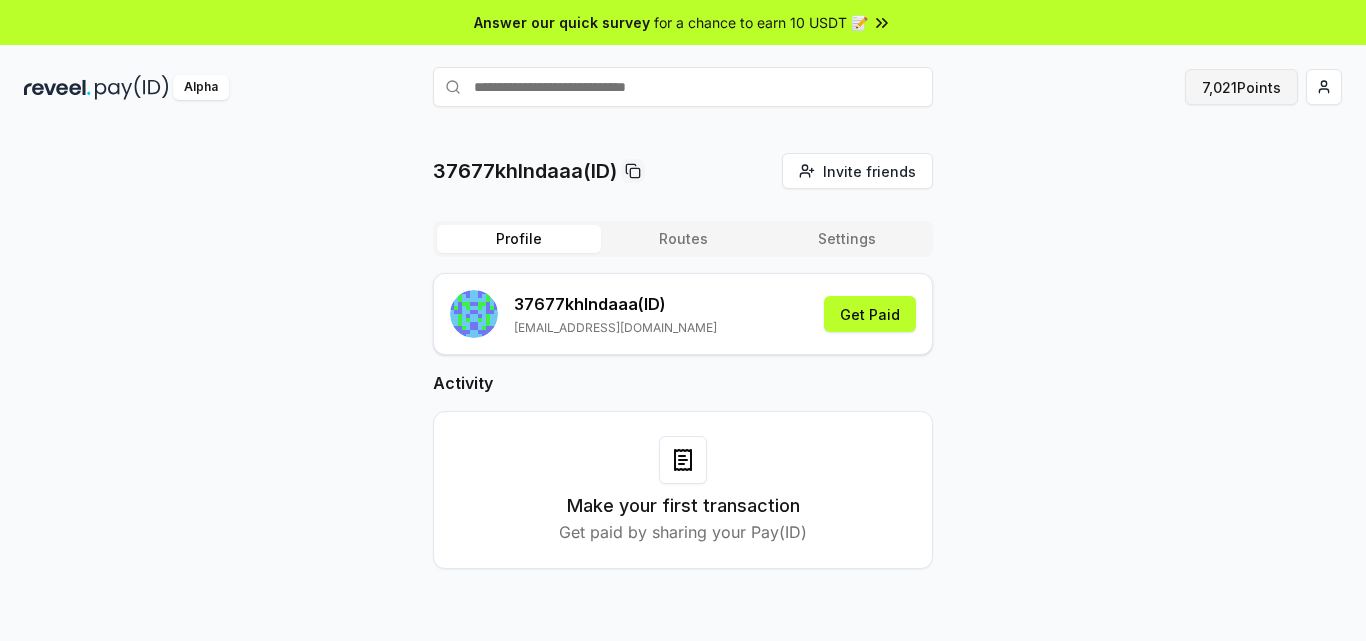 click on "7,021  Points" at bounding box center (1241, 87) 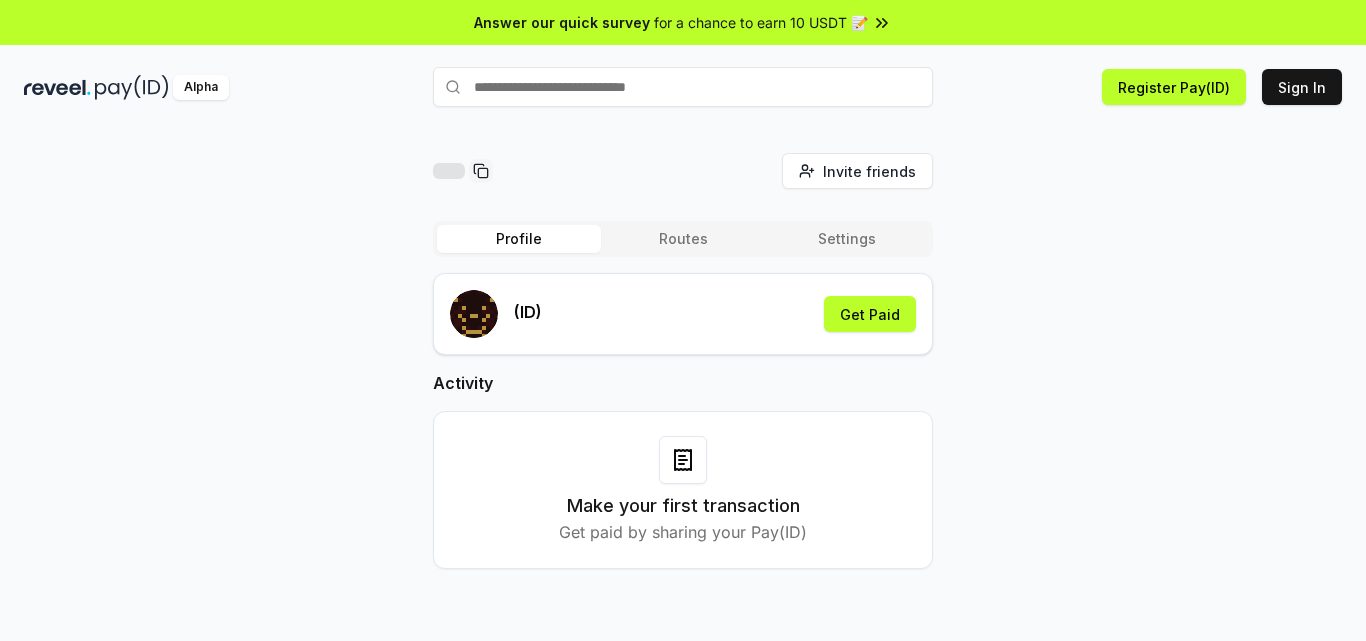 scroll, scrollTop: 0, scrollLeft: 0, axis: both 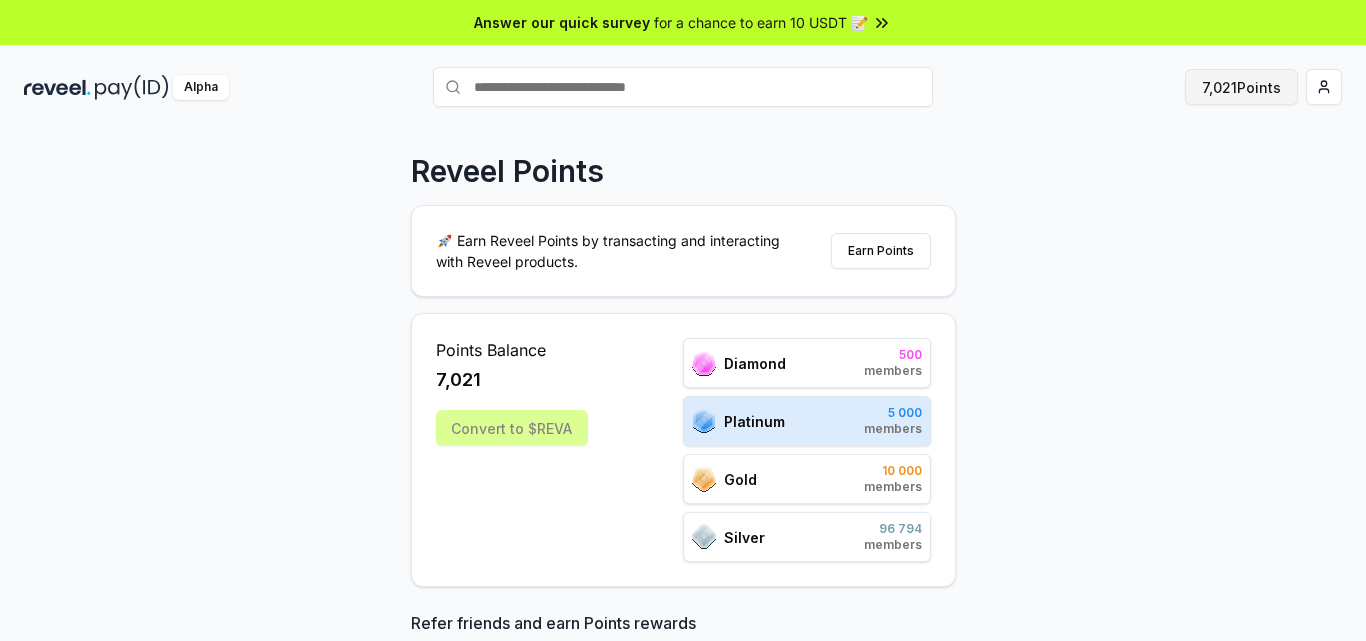 click on "7,021  Points" at bounding box center (1241, 87) 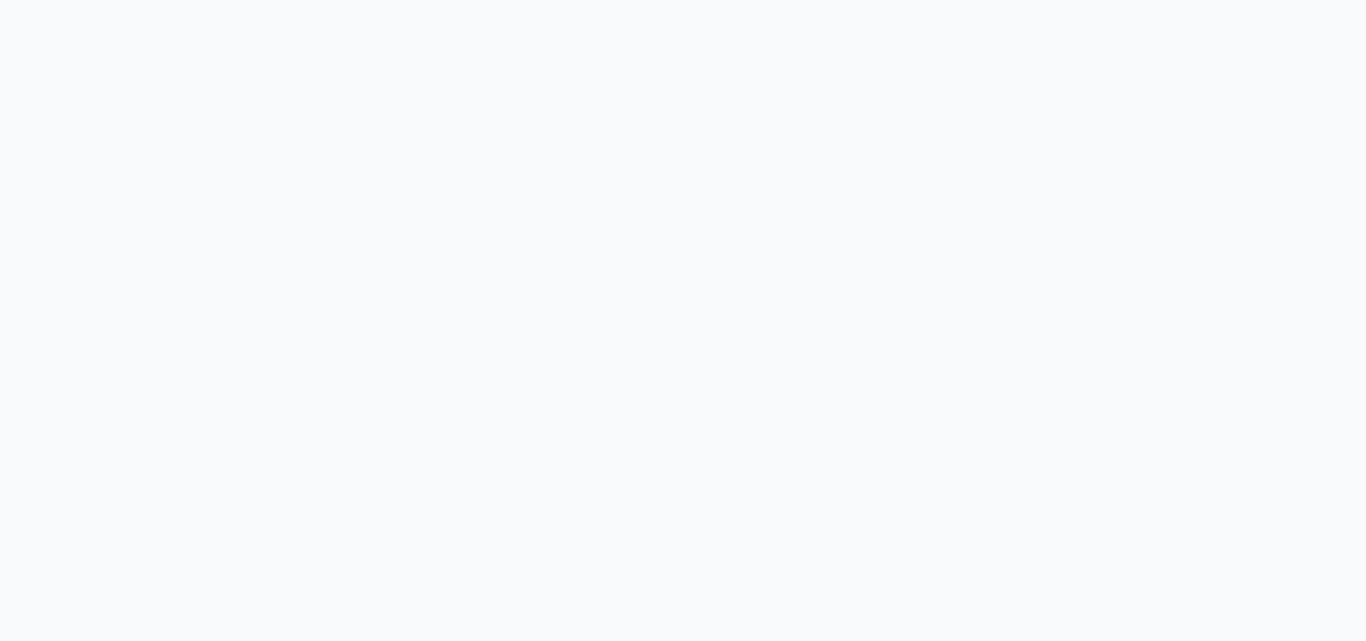 scroll, scrollTop: 0, scrollLeft: 0, axis: both 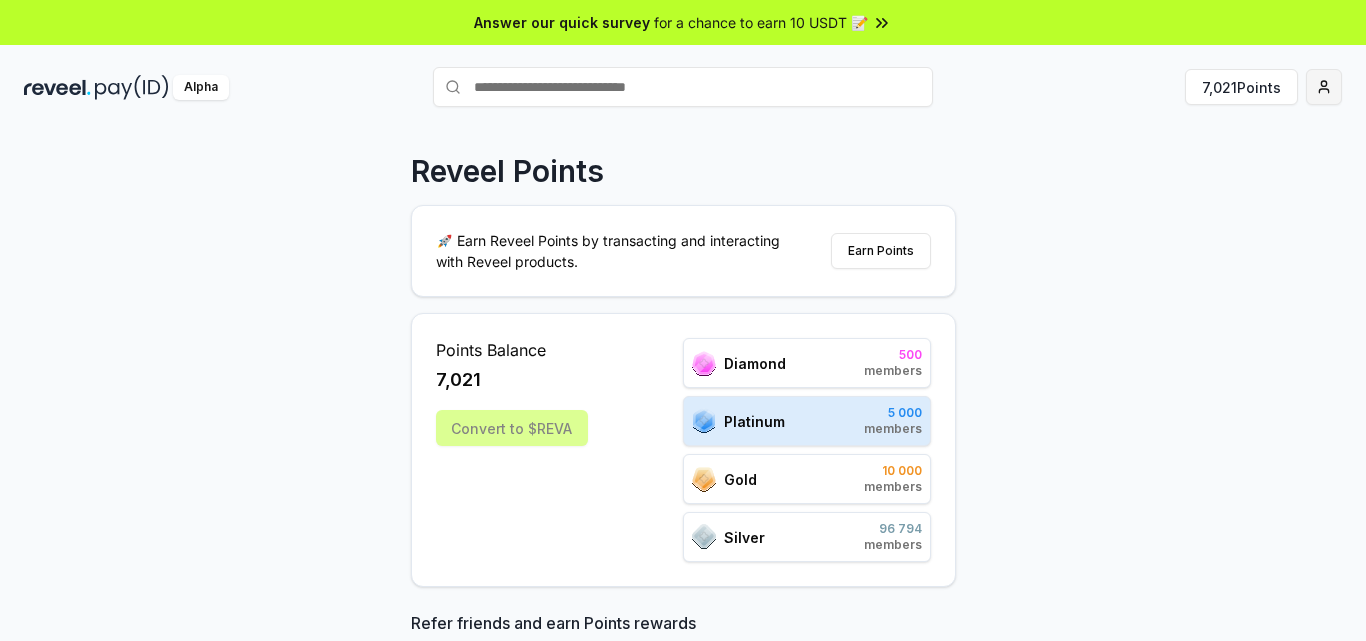 click on "Answer our quick survey for a chance to earn 10 USDT 📝 Alpha   7,021  Points Reveel Points  🚀 Earn Reveel Points by transacting and interacting with Reveel products. Earn Points Points Balance  7,021 Convert to $[PERSON_NAME] 500 members Platinum 5 000 members Gold 10 000 members Silver 96 794 members Refer friends and earn Points rewards [URL][DOMAIN_NAME] Invite friends Join the discussion on Discord Join Discord     31.2K community members Leaderboard Diamond Platinum Gold Silver Rank Pay(ID) Points # 820 37677khlndaaa 4,625 # 501 789 12,988 # 502 core 12,952 # 503 natalia 12,934 # 504 dyingreplica8105 12,934 # 505 makssimfortzswtb 12,934 # 506 org 12,928 # 507 dante00023 12,856 # 508 0xcalderascale 12,844 # 509 thisneverends 12,843 # 510 navallicensee861 12,843 Previous 1 2 3 4 5 More pages 500 Next" at bounding box center [683, 320] 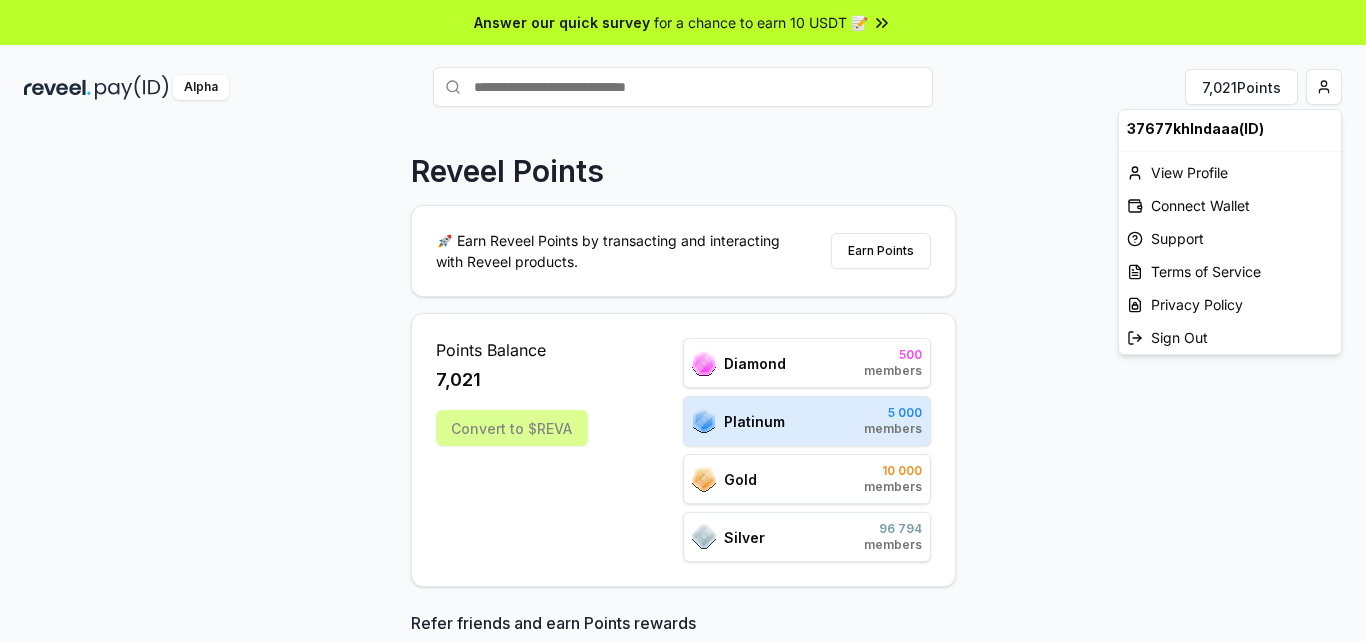 click on "Answer our quick survey for a chance to earn 10 USDT 📝 Alpha   7,021  Points Reveel Points  🚀 Earn Reveel Points by transacting and interacting with Reveel products. Earn Points Points Balance  7,021 Convert to $REVA Diamond 500 members Platinum 5 000 members Gold 10 000 members Silver 96 794 members Refer friends and earn Points rewards https://reveel.id/refer/37677khlndaaa Invite friends Join the discussion on Discord Join Discord     31.2K community members Leaderboard Diamond Platinum Gold Silver Rank Pay(ID) Points # 820 37677khlndaaa 4,625 # 501 789 12,988 # 502 core 12,952 # 503 natalia 12,934 # 504 dyingreplica8105 12,934 # 505 makssimfortzswtb 12,934 # 506 org 12,928 # 507 dante00023 12,856 # 508 0xcalderascale 12,844 # 509 thisneverends 12,843 # 510 navallicensee861 12,843 Previous 1 2 3 4 5 More pages 500 Next 37677khlndaaa(ID)   View Profile   Connect Wallet   Support   Terms of Service   Privacy Policy   Sign Out" at bounding box center (683, 320) 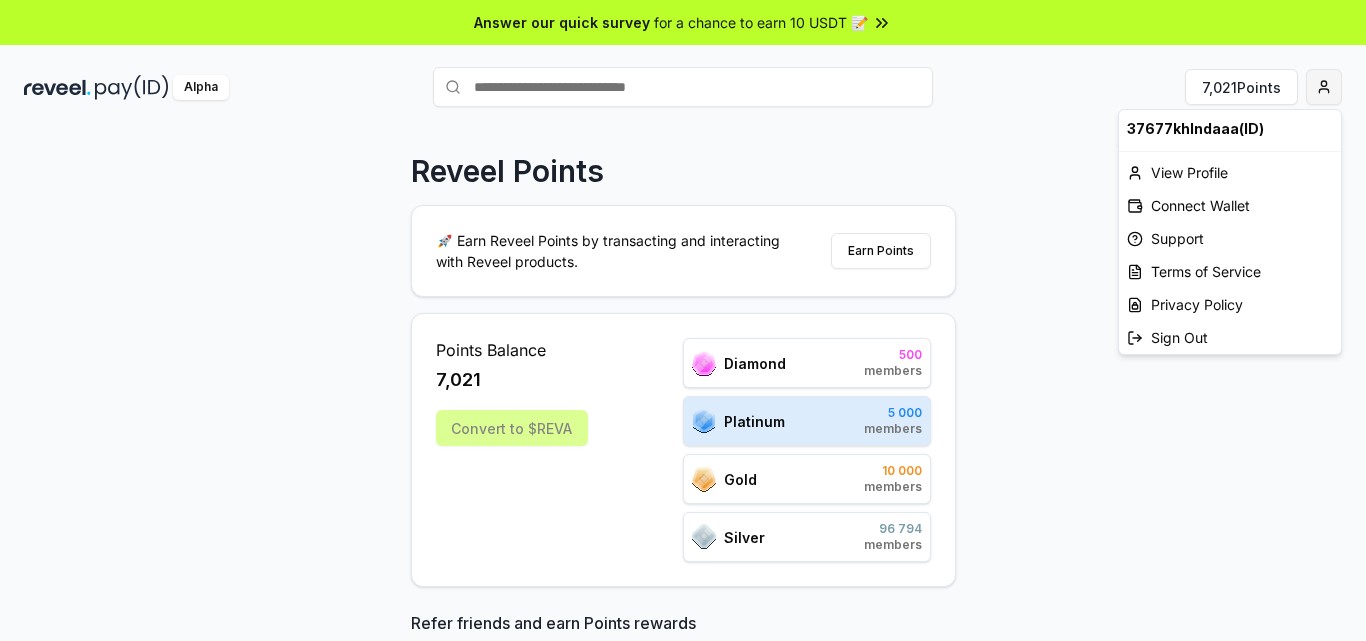 click on "Answer our quick survey for a chance to earn 10 USDT 📝 Alpha   7,021  Points Reveel Points  🚀 Earn Reveel Points by transacting and interacting with Reveel products. Earn Points Points Balance  7,021 Convert to $REVA Diamond 500 members Platinum 5 000 members Gold 10 000 members Silver 96 794 members Refer friends and earn Points rewards https://reveel.id/refer/37677khlndaaa Invite friends Join the discussion on Discord Join Discord     31.2K community members Leaderboard Diamond Platinum Gold Silver Rank Pay(ID) Points # 820 37677khlndaaa 4,625 # 501 789 12,988 # 502 core 12,952 # 503 natalia 12,934 # 504 dyingreplica8105 12,934 # 505 makssimfortzswtb 12,934 # 506 org 12,928 # 507 dante00023 12,856 # 508 0xcalderascale 12,844 # 509 thisneverends 12,843 # 510 navallicensee861 12,843 Previous 1 2 3 4 5 More pages 500 Next 37677khlndaaa(ID)   View Profile   Connect Wallet   Support   Terms of Service   Privacy Policy   Sign Out" at bounding box center (683, 320) 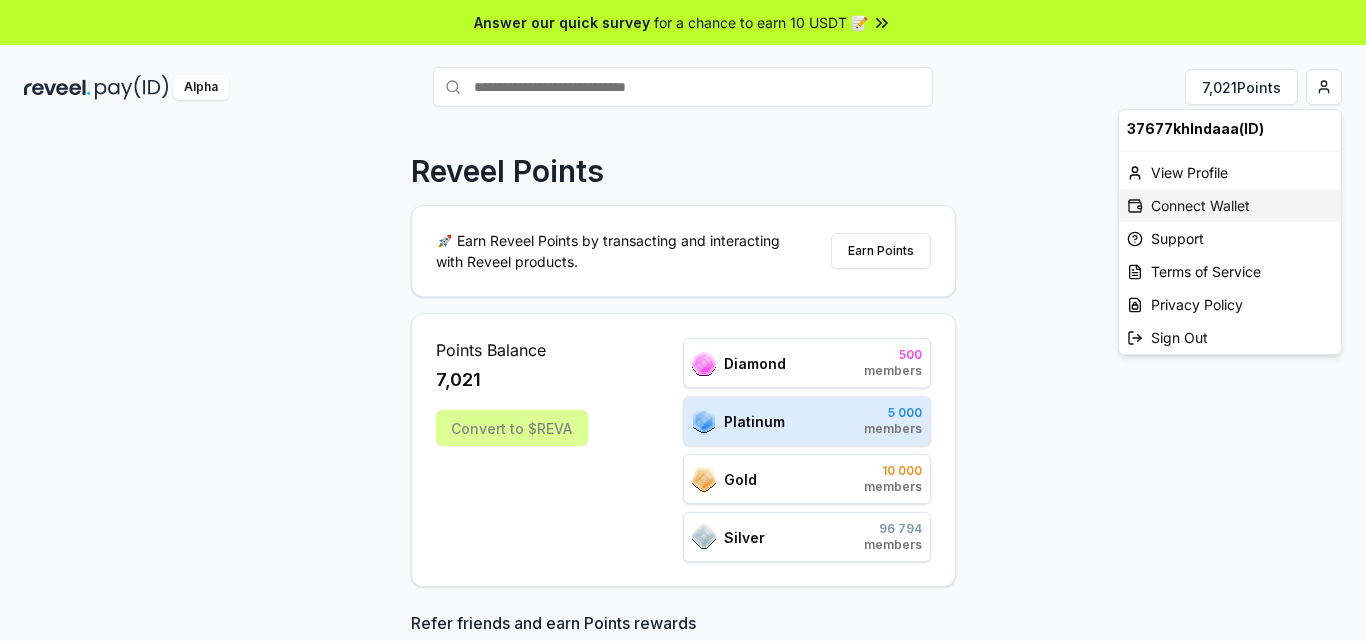 click on "Connect Wallet" at bounding box center [1230, 205] 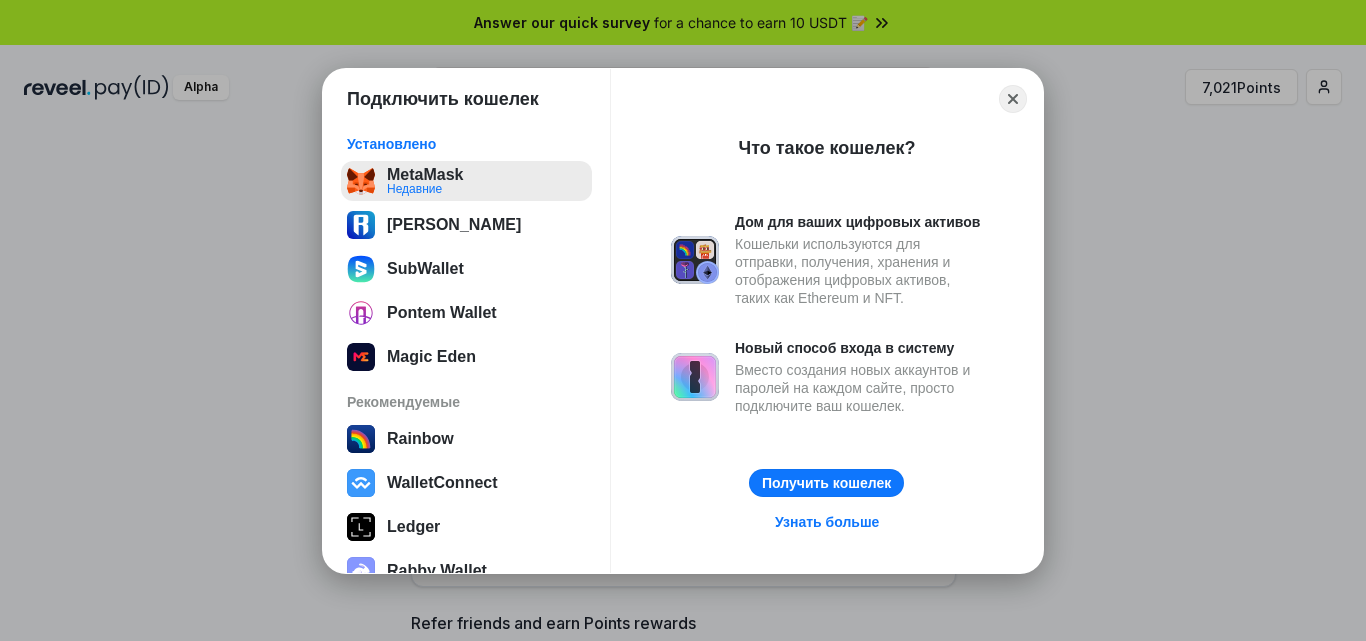 click on "MetaMask Недавние" at bounding box center [466, 181] 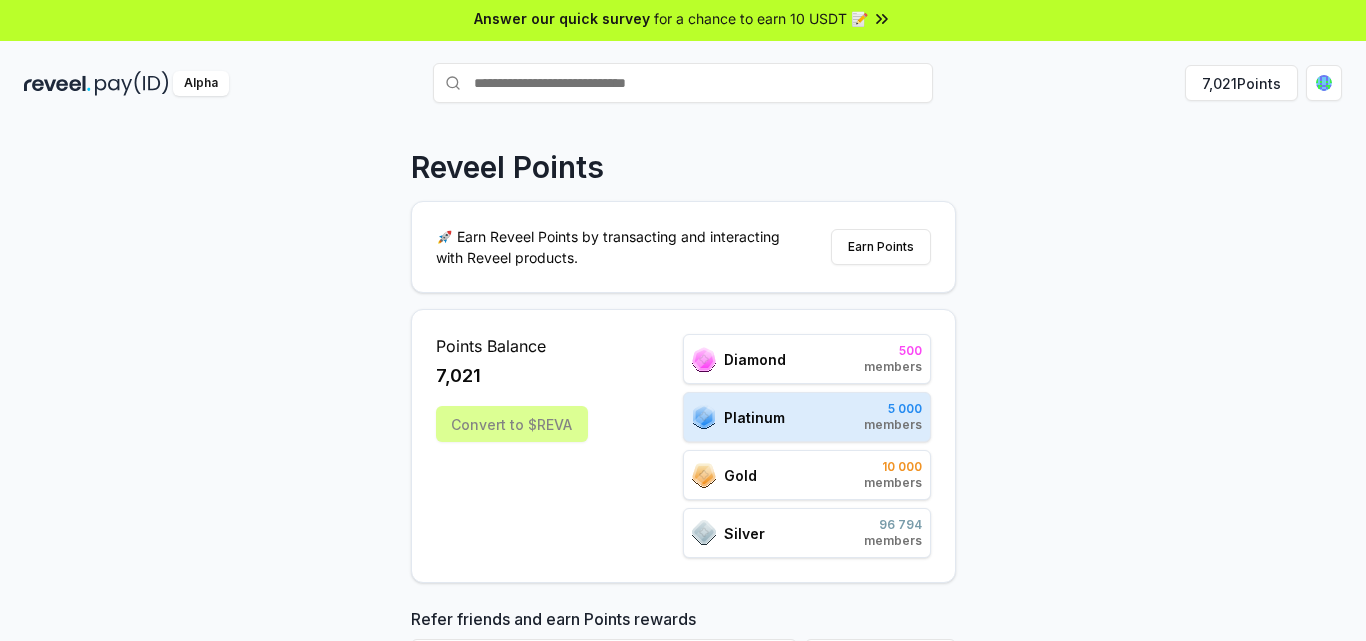 scroll, scrollTop: 0, scrollLeft: 0, axis: both 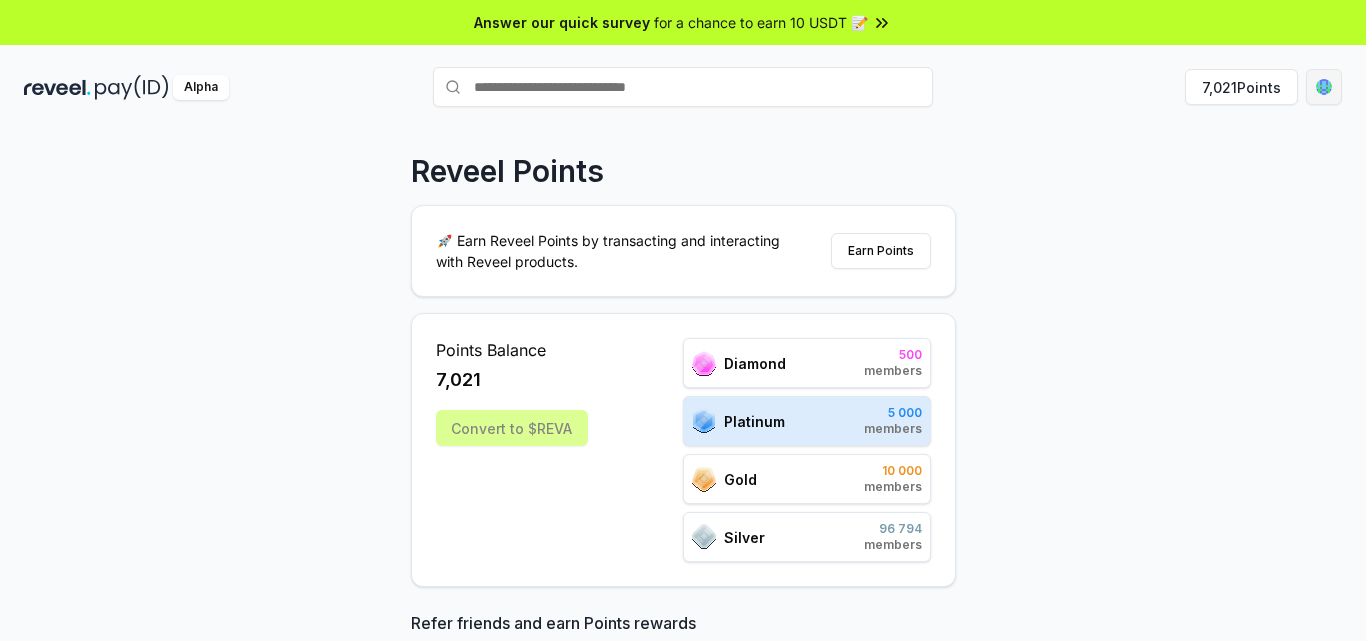 click on "Answer our quick survey for a chance to earn 10 USDT 📝 Alpha   7,021  Points Reveel Points  🚀 Earn Reveel Points by transacting and interacting with Reveel products. Earn Points Points Balance  7,021 Convert to $REVA Diamond 500 members Platinum 5 000 members Gold 10 000 members Silver 96 794 members Refer friends and earn Points rewards https://reveel.id/refer/37677khlndaaa Invite friends Join the discussion on Discord Join Discord     31.2K community members Leaderboard Diamond Platinum Gold Silver Rank Pay(ID) Points # 820 37677khlndaaa 4,625 # 501 789 12,988 # 502 core 12,952 # 503 natalia 12,934 # 504 dyingreplica8105 12,934 # 505 makssimfortzswtb 12,934 # 506 org 12,928 # 507 dante00023 12,856 # 508 0xcalderascale 12,844 # 509 thisneverends 12,843 # 510 navallicensee861 12,843 Previous 1 2 3 4 5 More pages 500 Next" at bounding box center [683, 320] 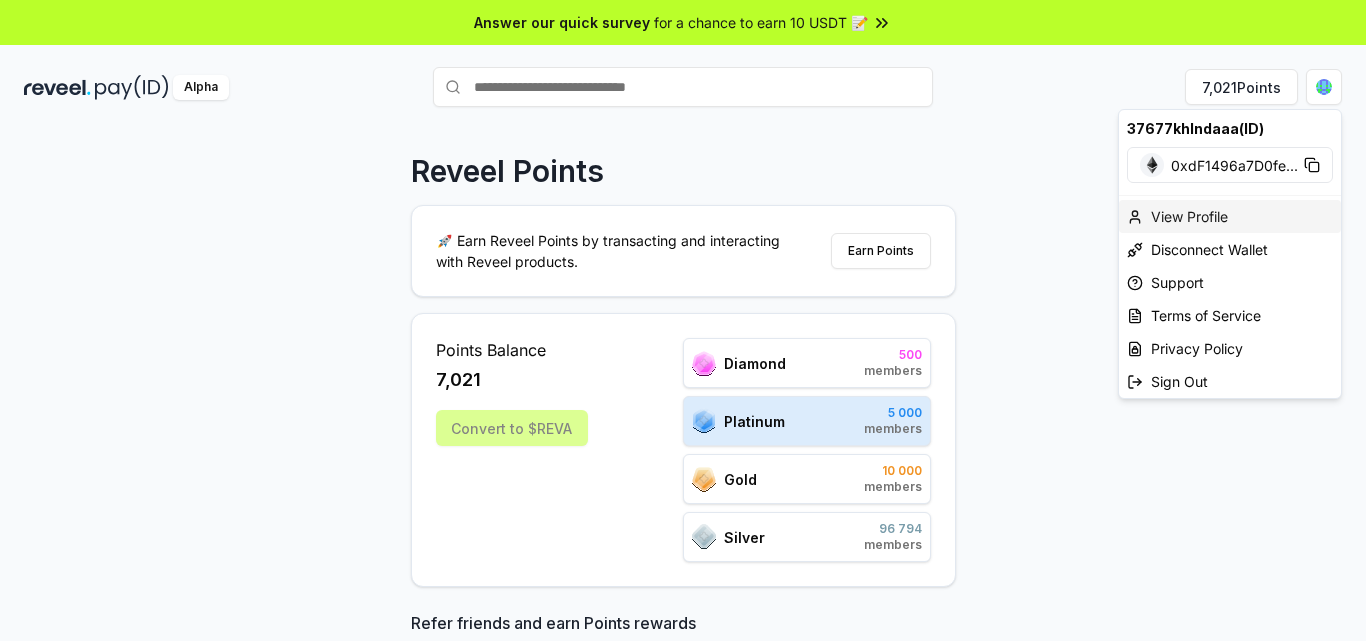 click on "View Profile" at bounding box center (1230, 216) 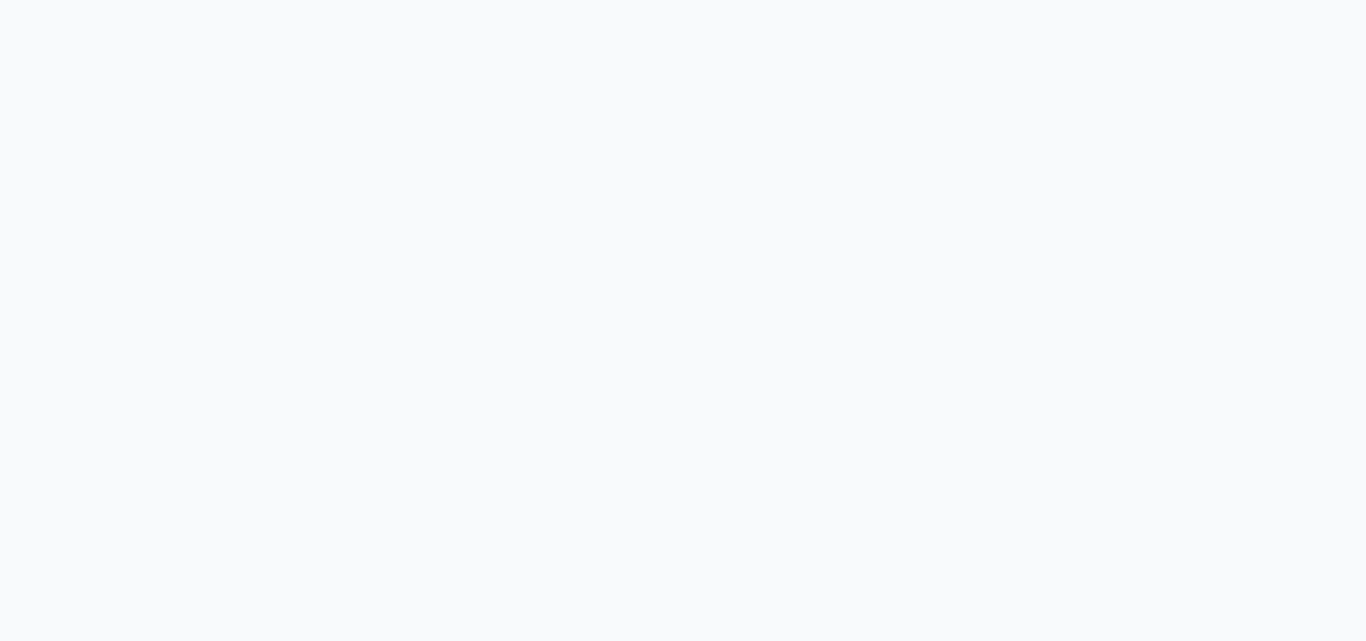scroll, scrollTop: 0, scrollLeft: 0, axis: both 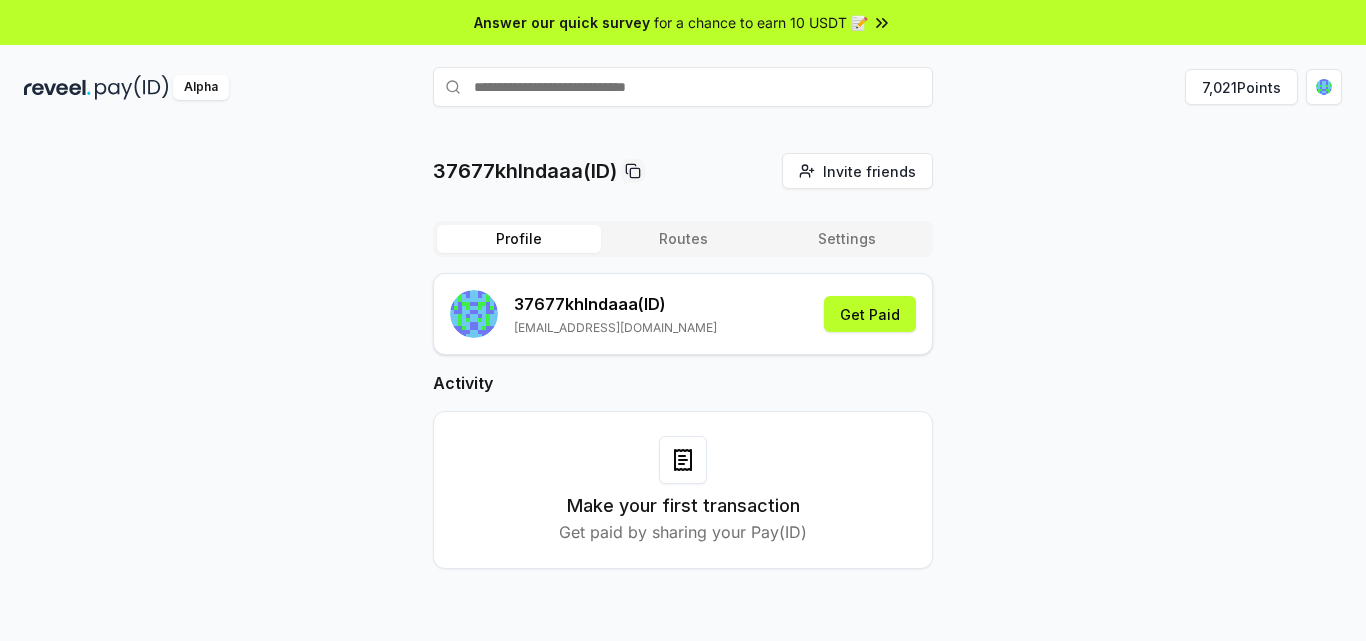 click on "Routes" at bounding box center [683, 239] 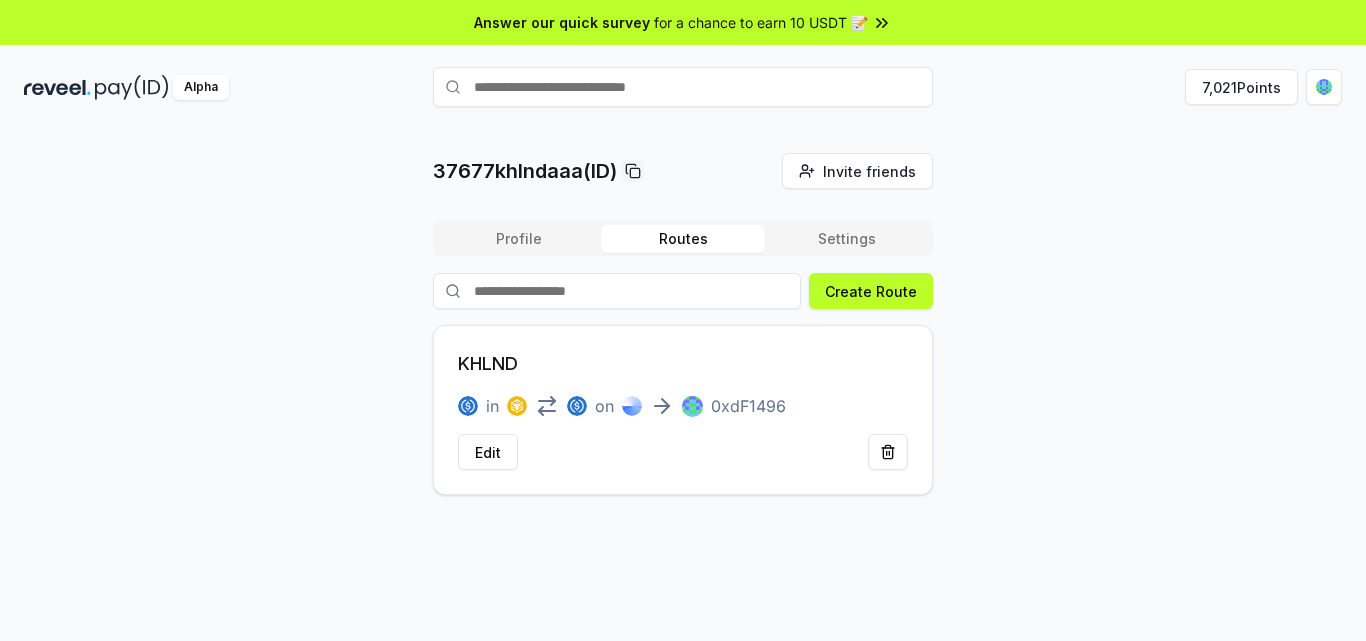 click on "Settings" at bounding box center [847, 239] 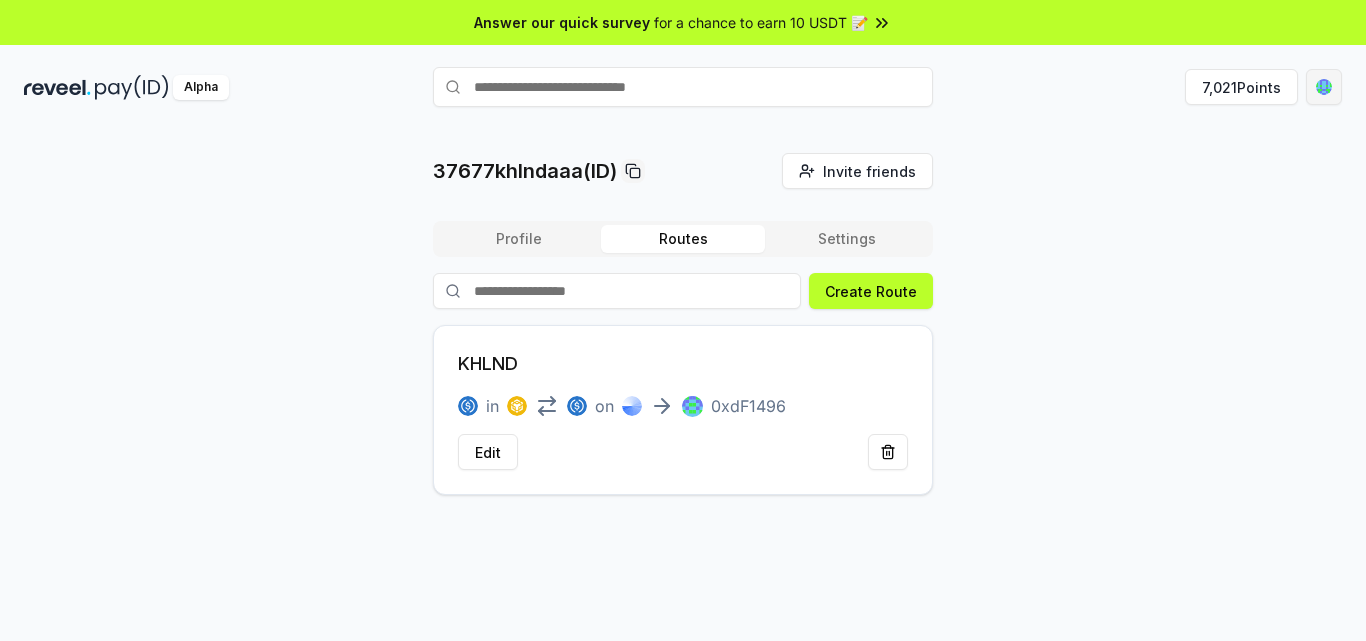 click on "Answer our quick survey for a chance to earn 10 USDT 📝 Alpha   7,021  Points 37677khlndaaa(ID) Invite friends Invite Profile Routes Settings Create Route KHLND in on 0xdF1496 Edit" at bounding box center (683, 320) 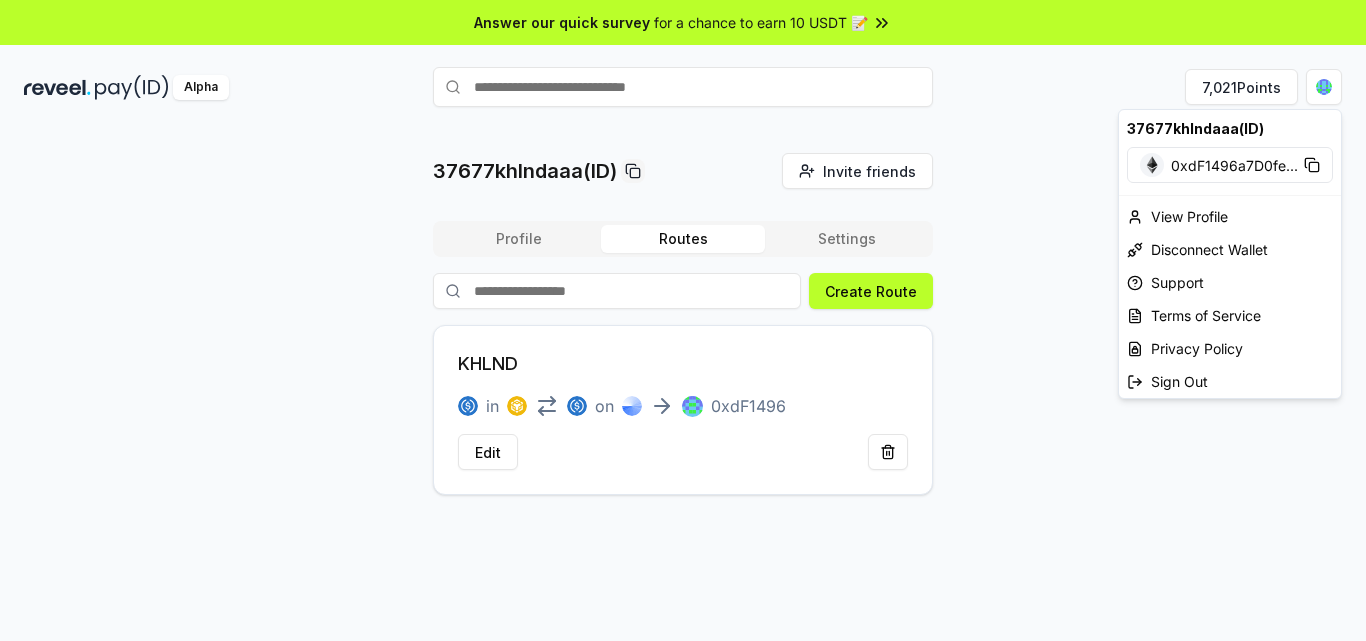 click on "Answer our quick survey for a chance to earn 10 USDT 📝 Alpha   7,021  Points 37677khlndaaa(ID) Invite friends Invite Profile Routes Settings Create Route KHLND in on 0xdF1496 Edit 37677khlndaaa(ID)   0xdF1496a7D0fe ...     View Profile   Disconnect Wallet   Support   Terms of Service   Privacy Policy   Sign Out" at bounding box center (683, 320) 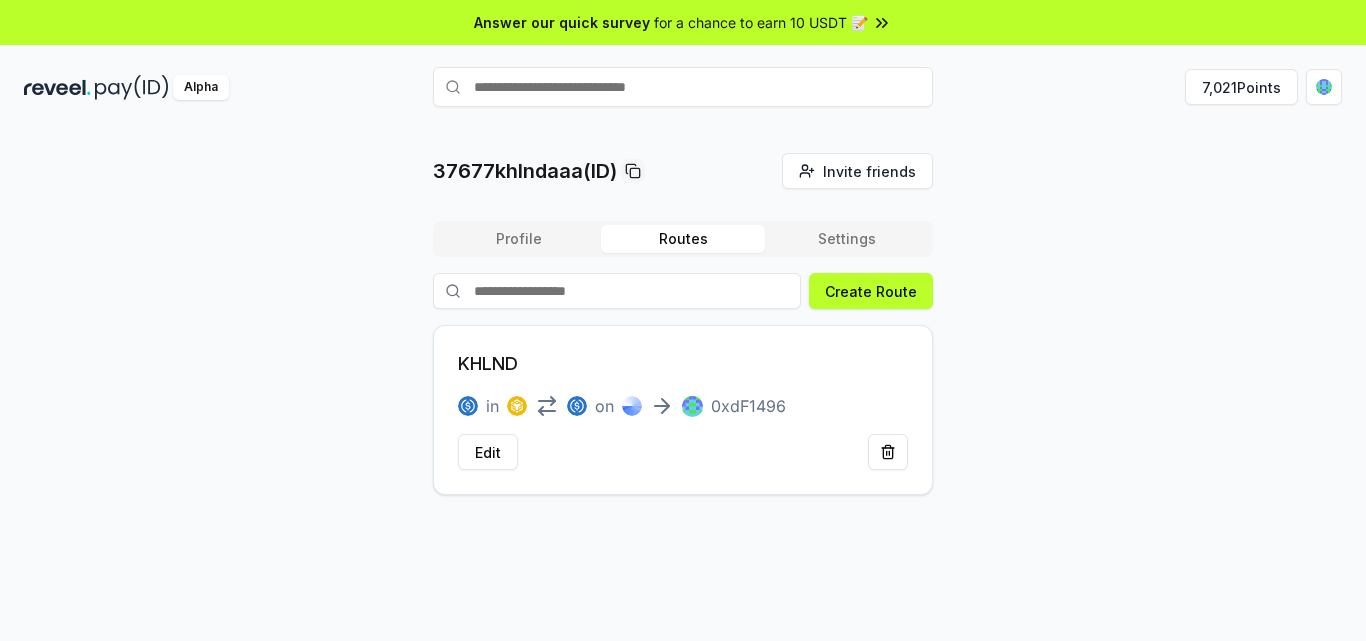 click on "7,021  Points" at bounding box center [1241, 87] 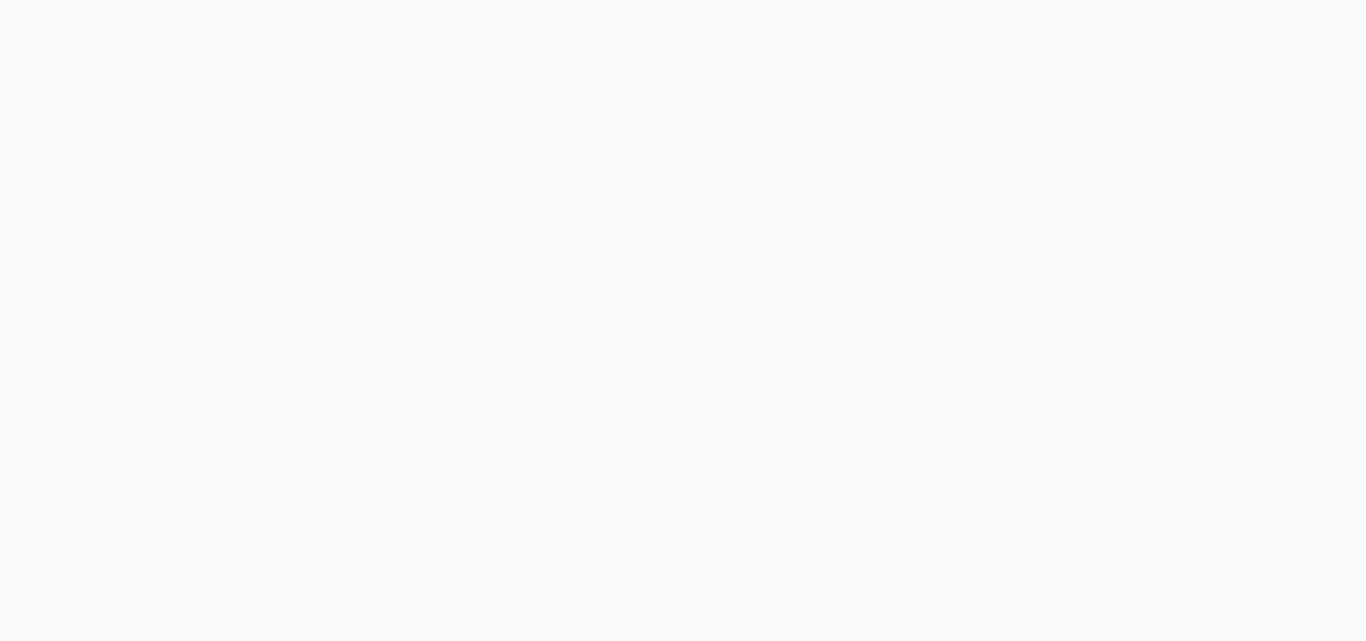 scroll, scrollTop: 0, scrollLeft: 0, axis: both 